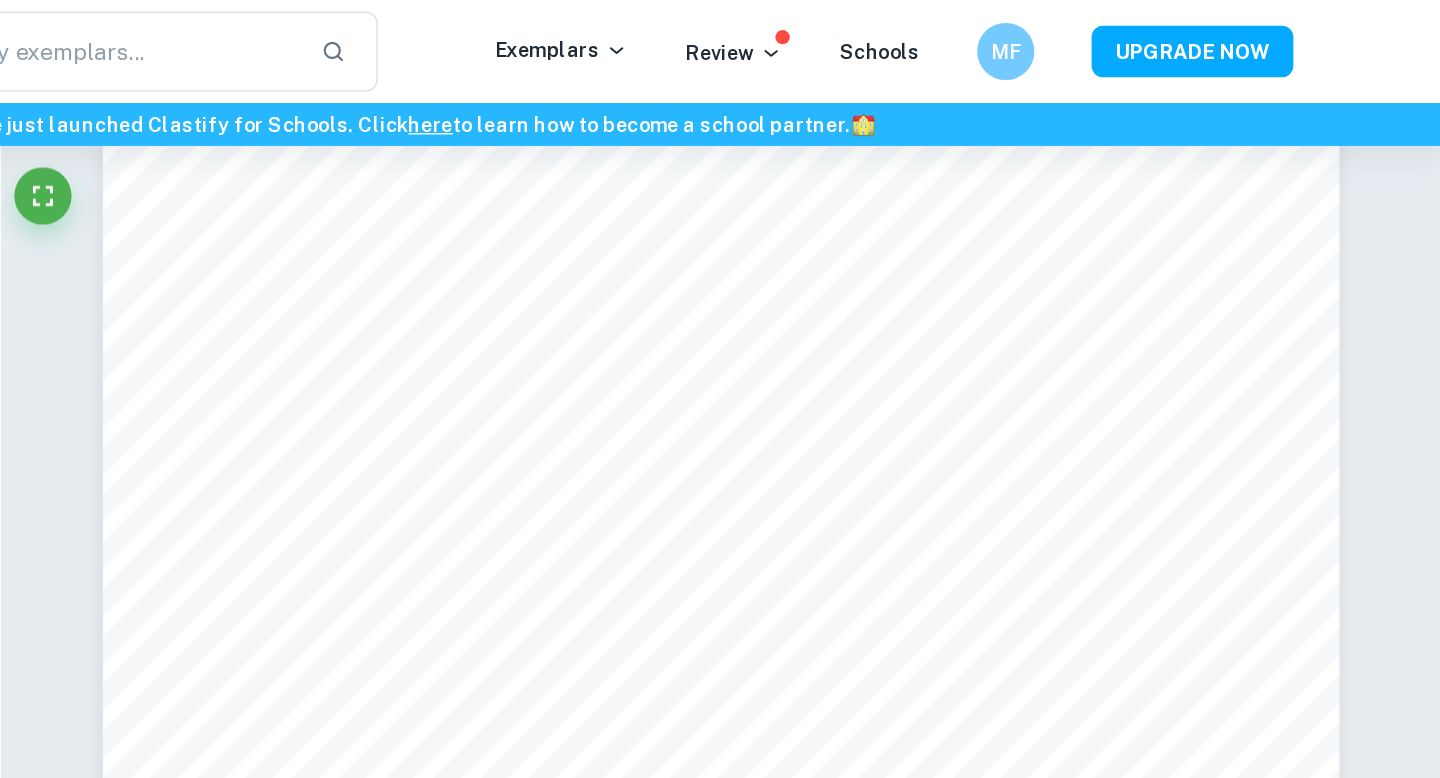 scroll, scrollTop: 0, scrollLeft: 0, axis: both 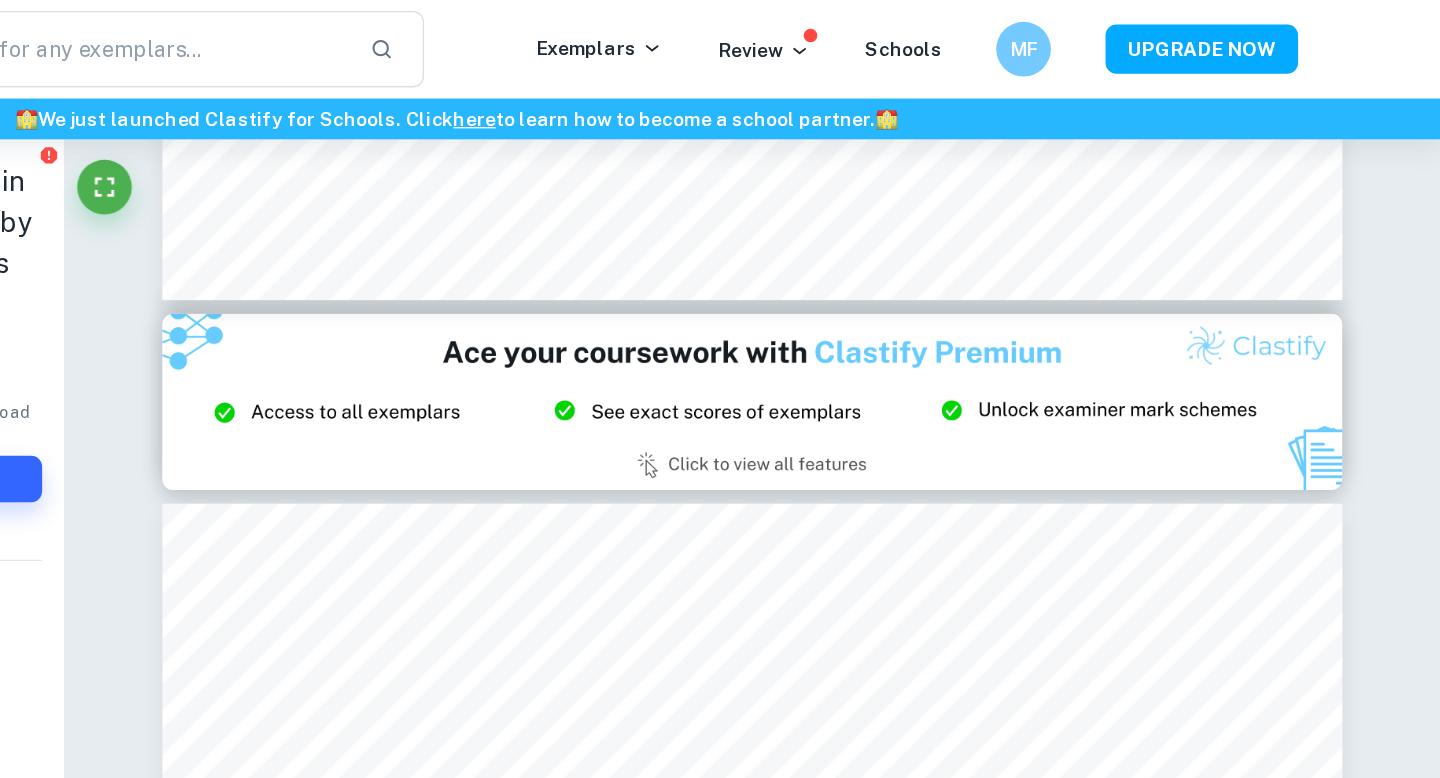 type on "2" 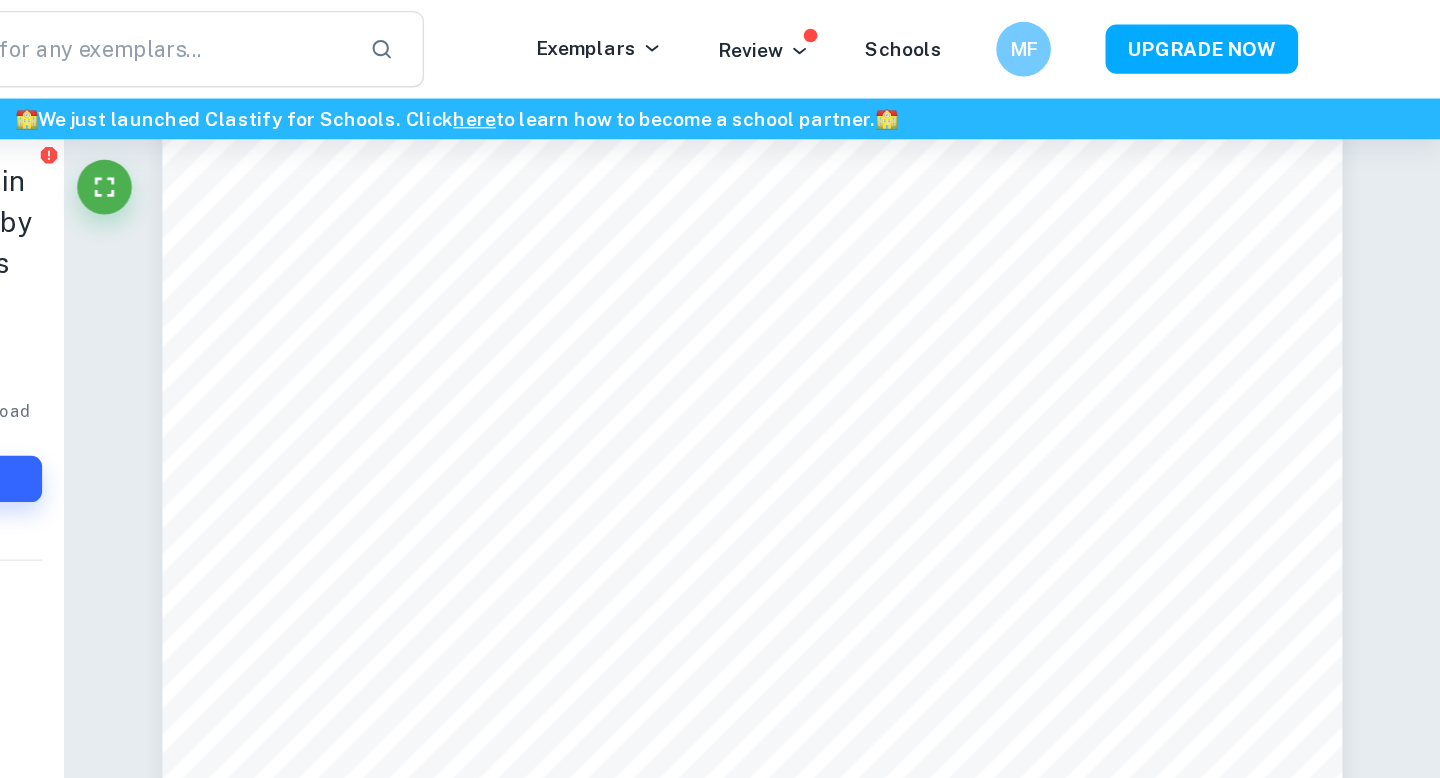 scroll, scrollTop: 1365, scrollLeft: 0, axis: vertical 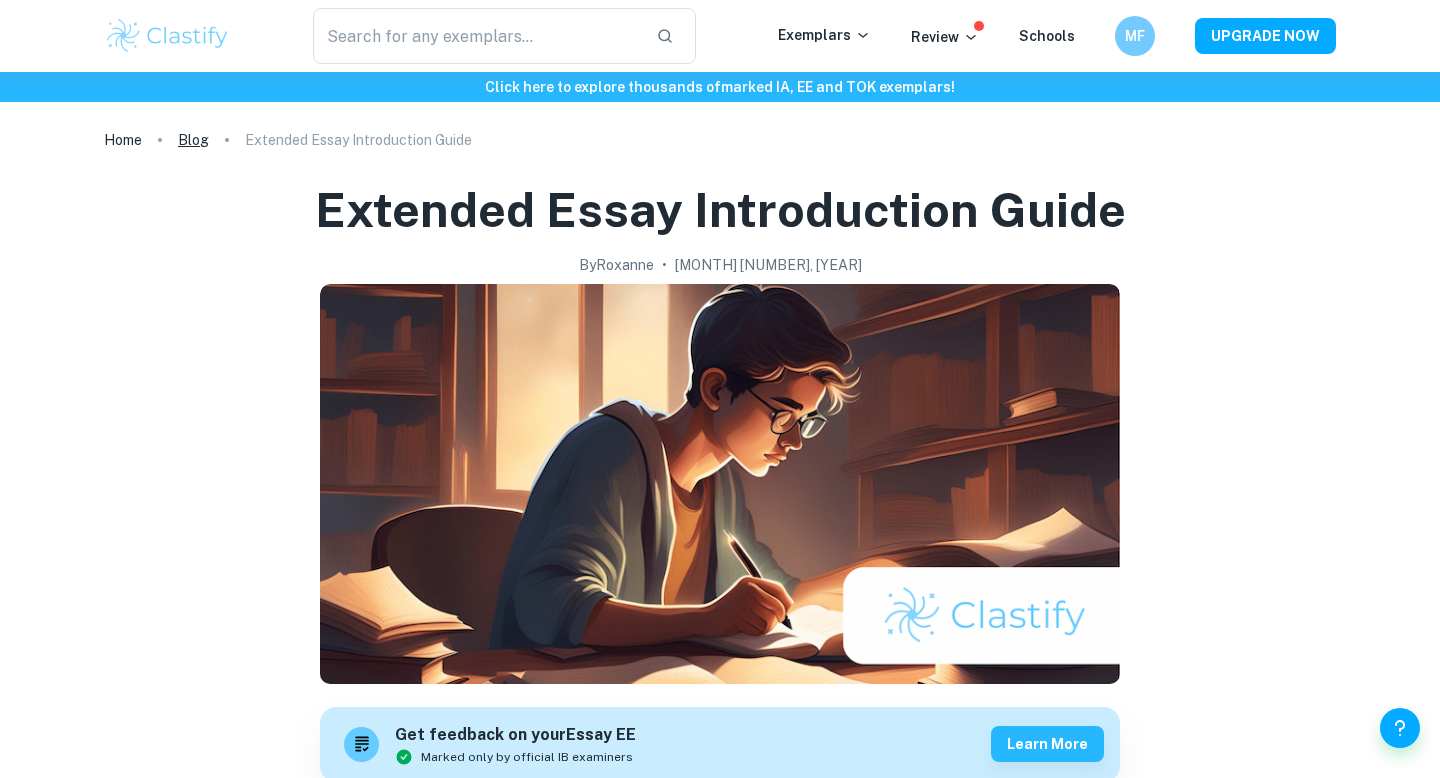 click on "Blog" at bounding box center (193, 140) 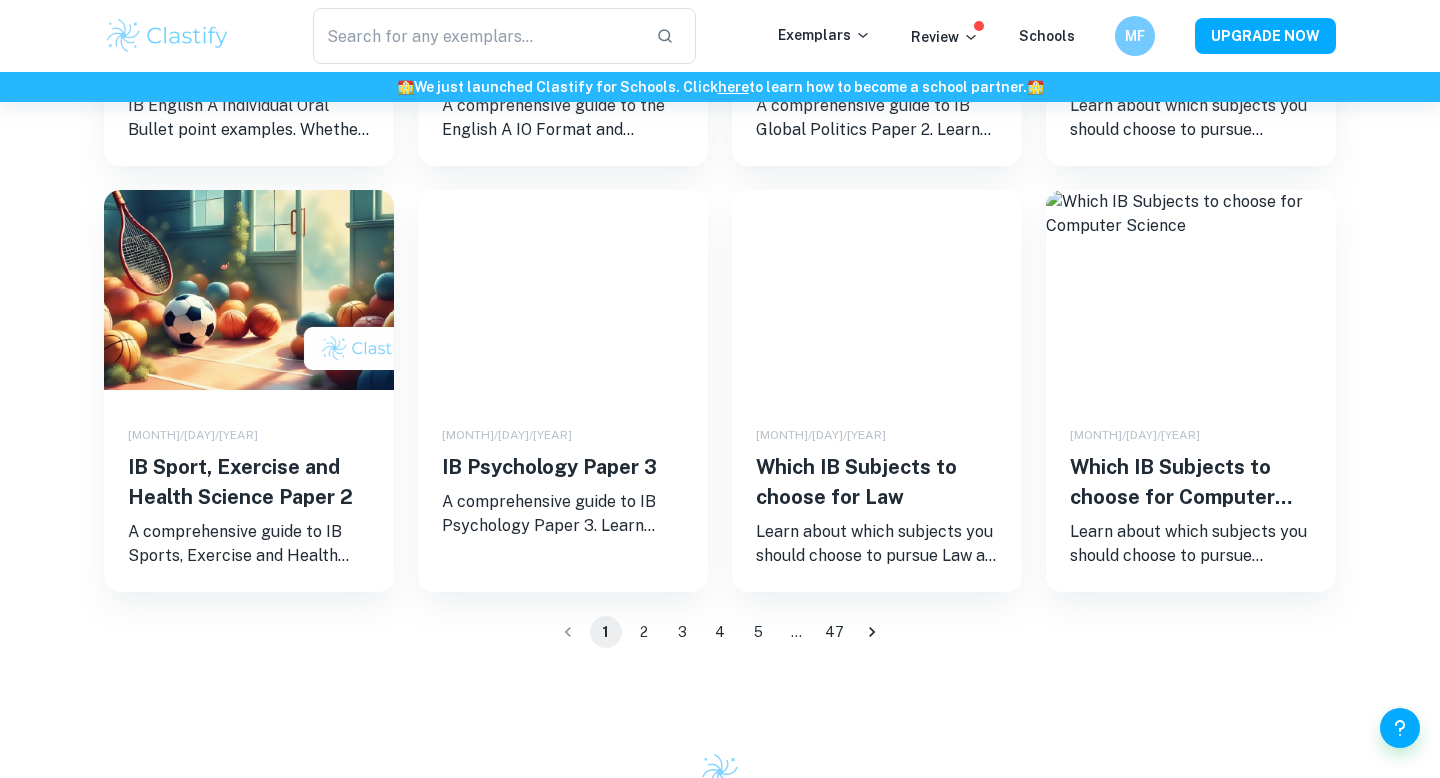 scroll, scrollTop: 1476, scrollLeft: 0, axis: vertical 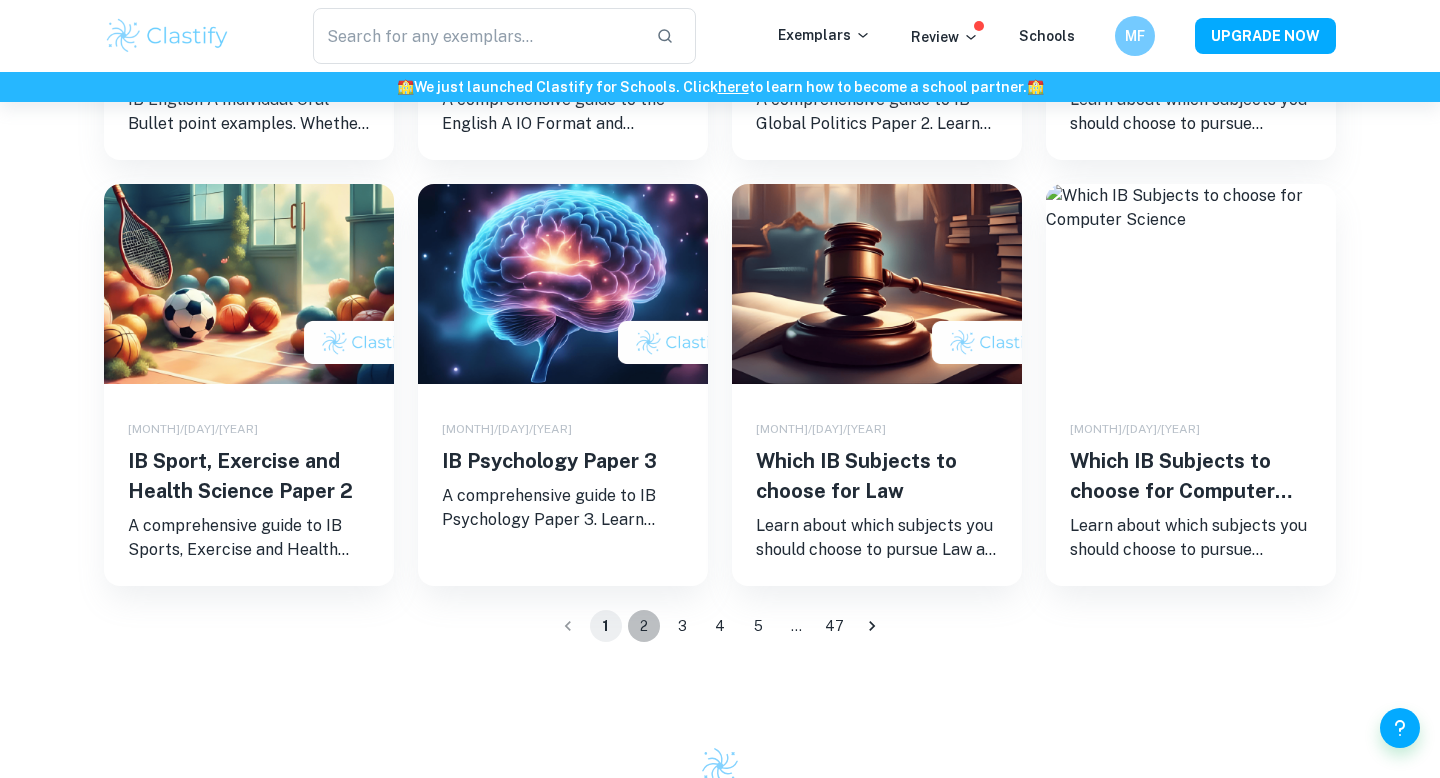 click on "2" at bounding box center (644, 626) 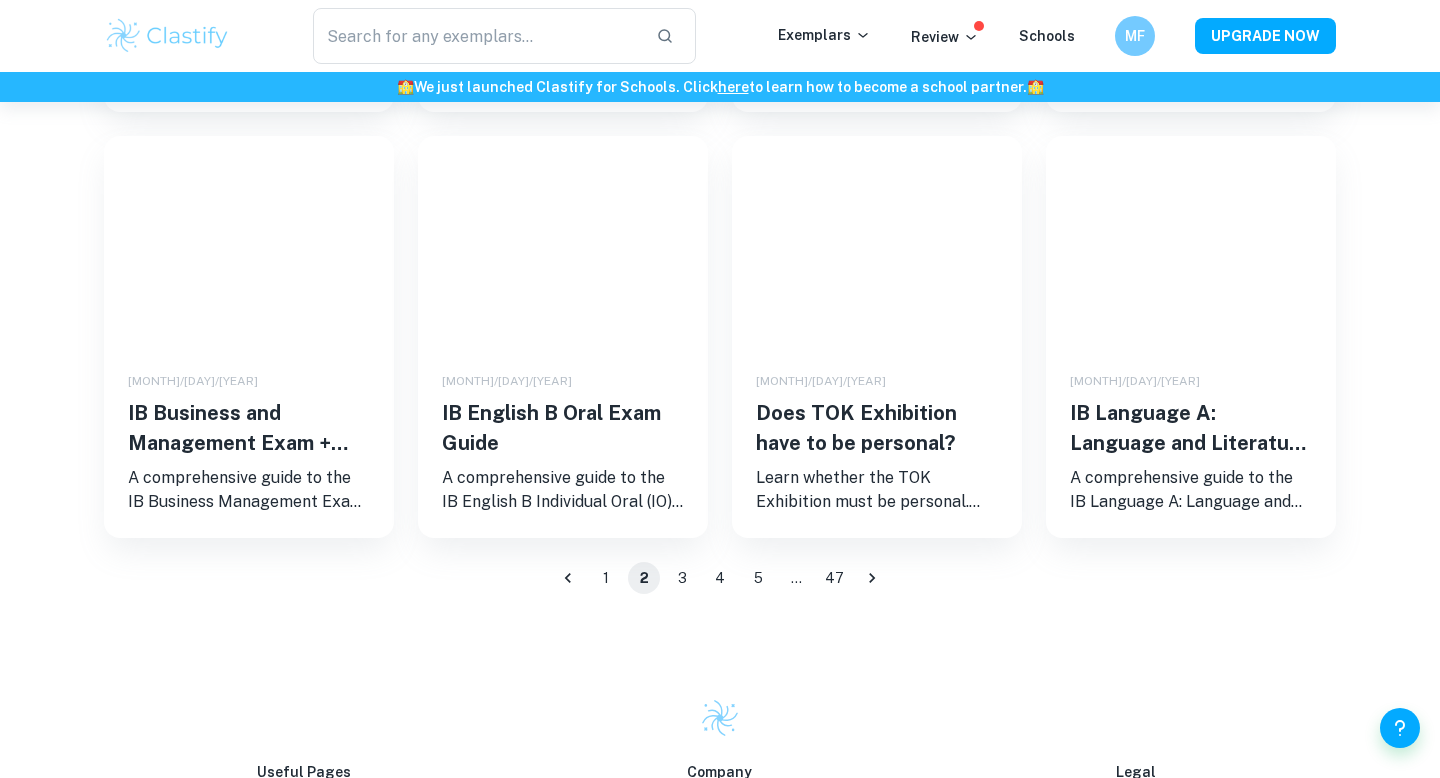 scroll, scrollTop: 1532, scrollLeft: 0, axis: vertical 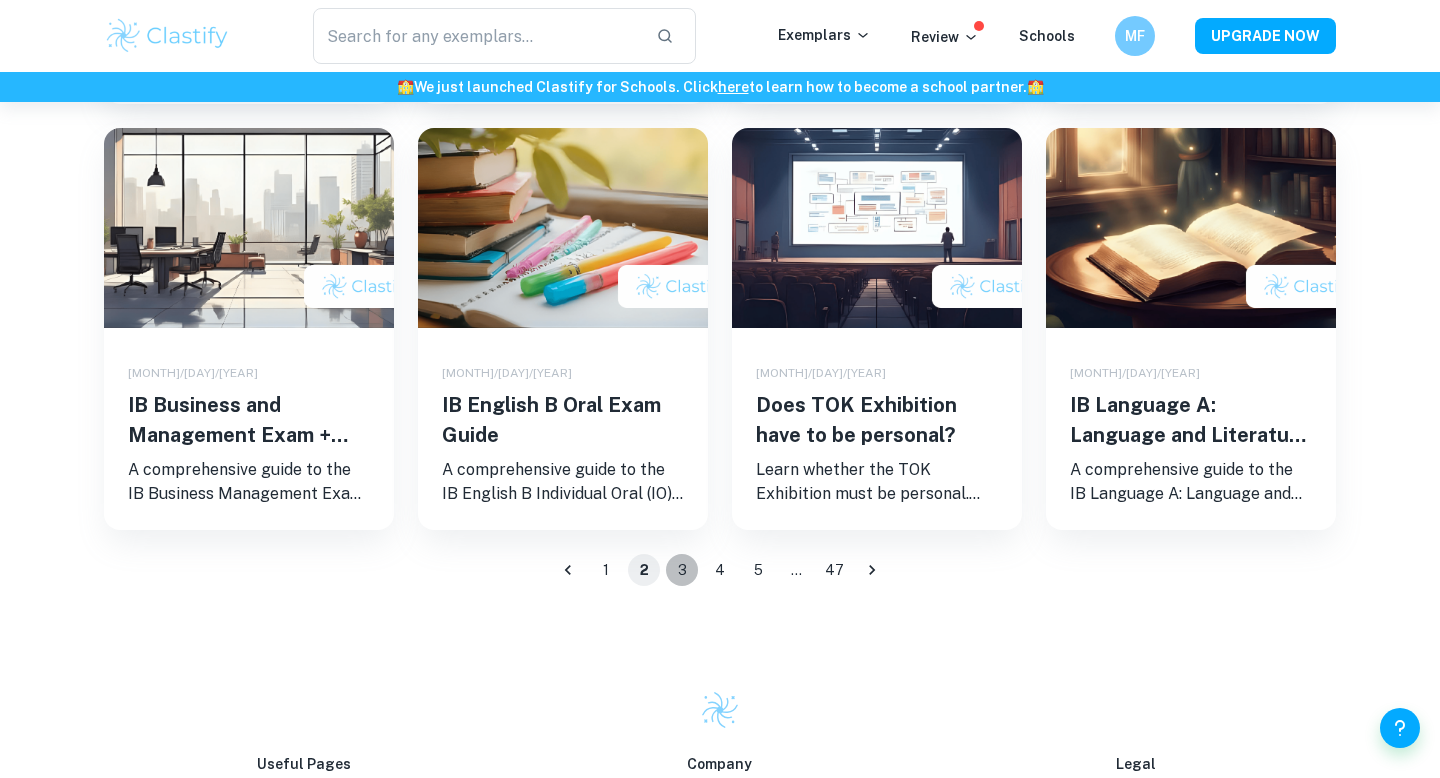 click on "3" at bounding box center (682, 570) 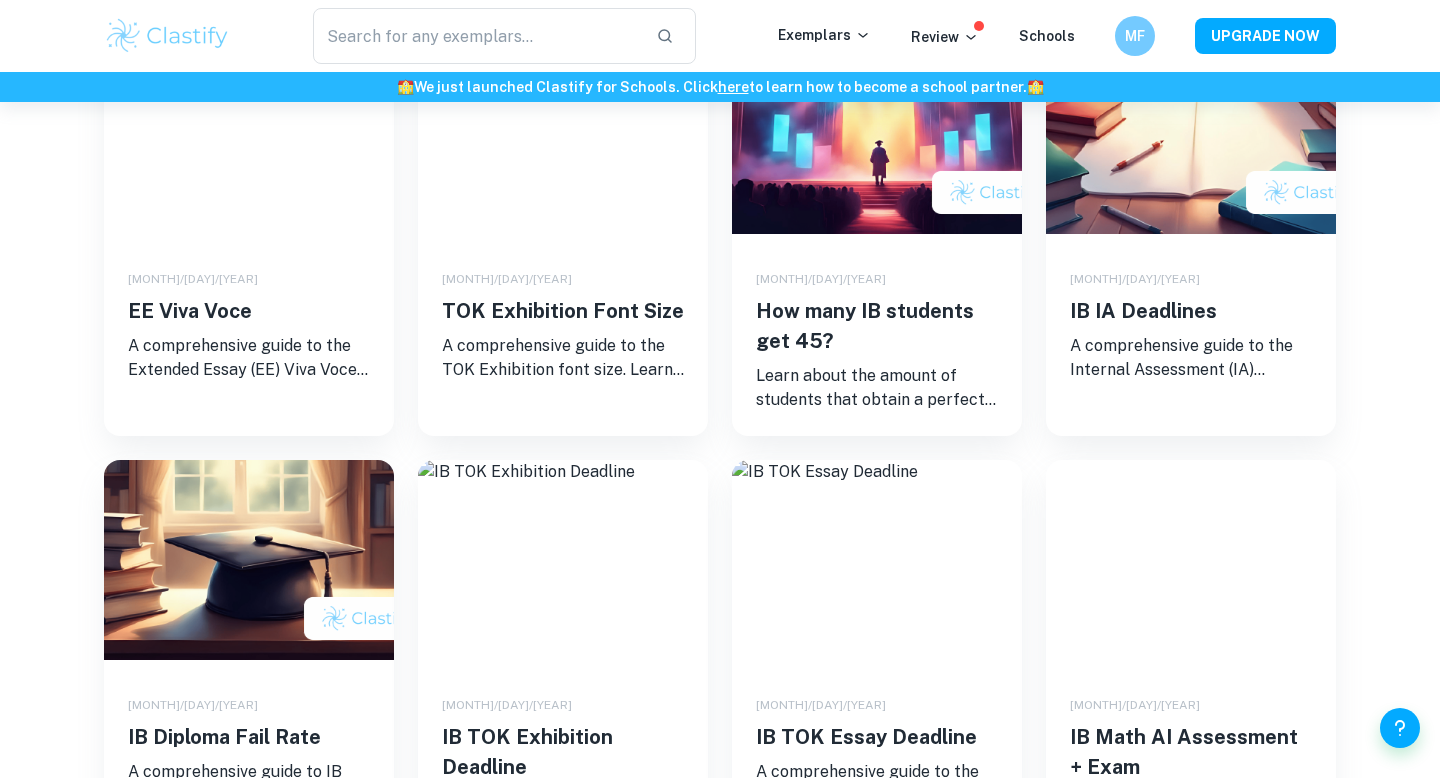 scroll, scrollTop: 1214, scrollLeft: 0, axis: vertical 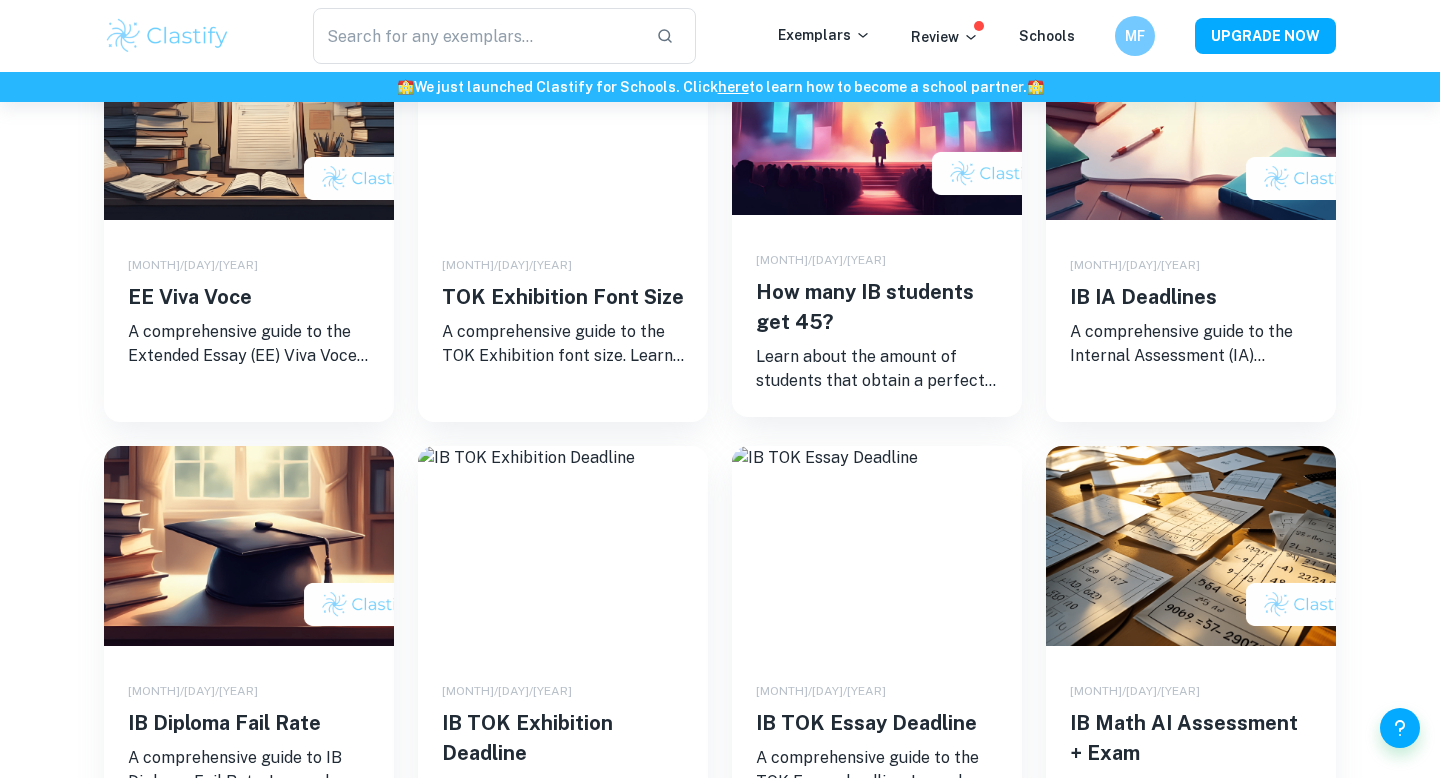 click on "How many IB students get 45?" at bounding box center [877, 307] 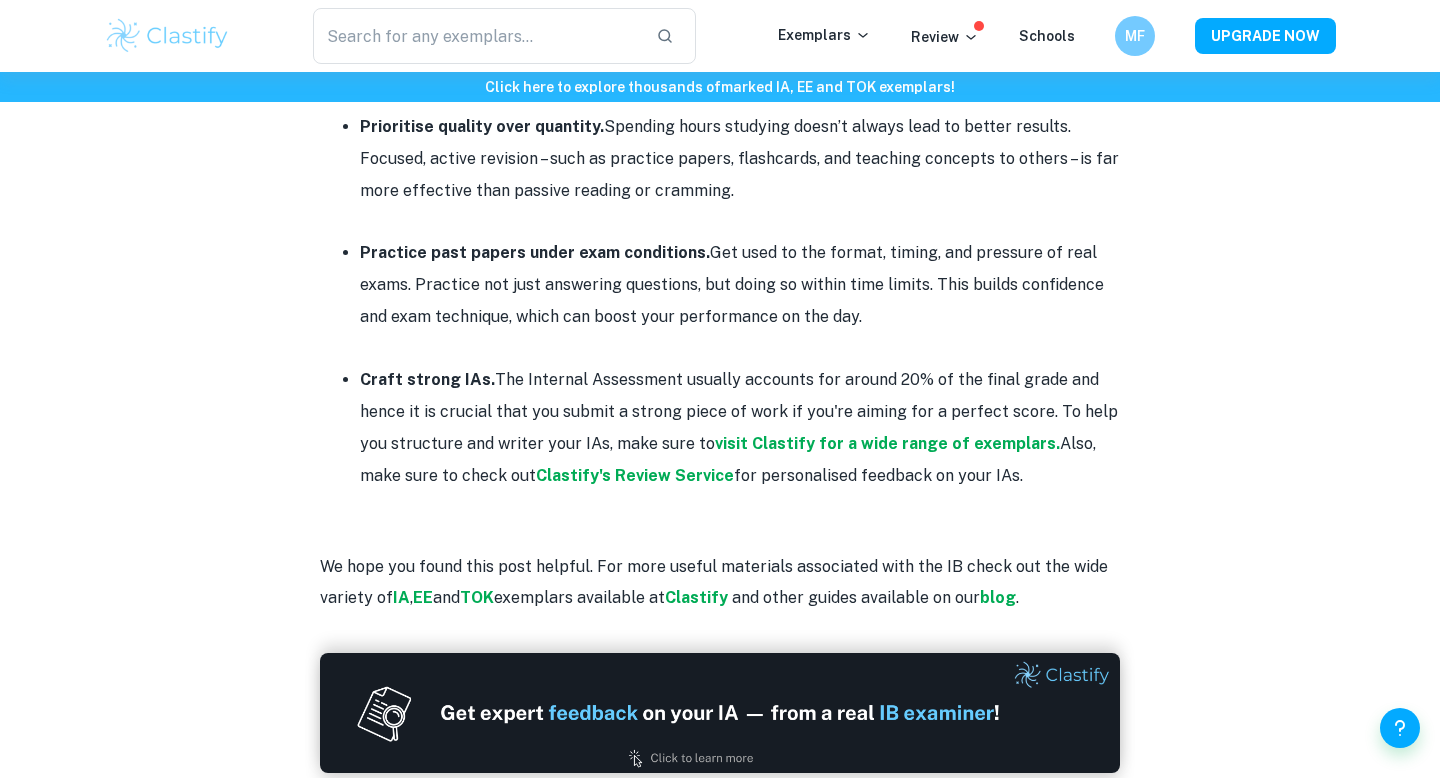 scroll, scrollTop: 2735, scrollLeft: 0, axis: vertical 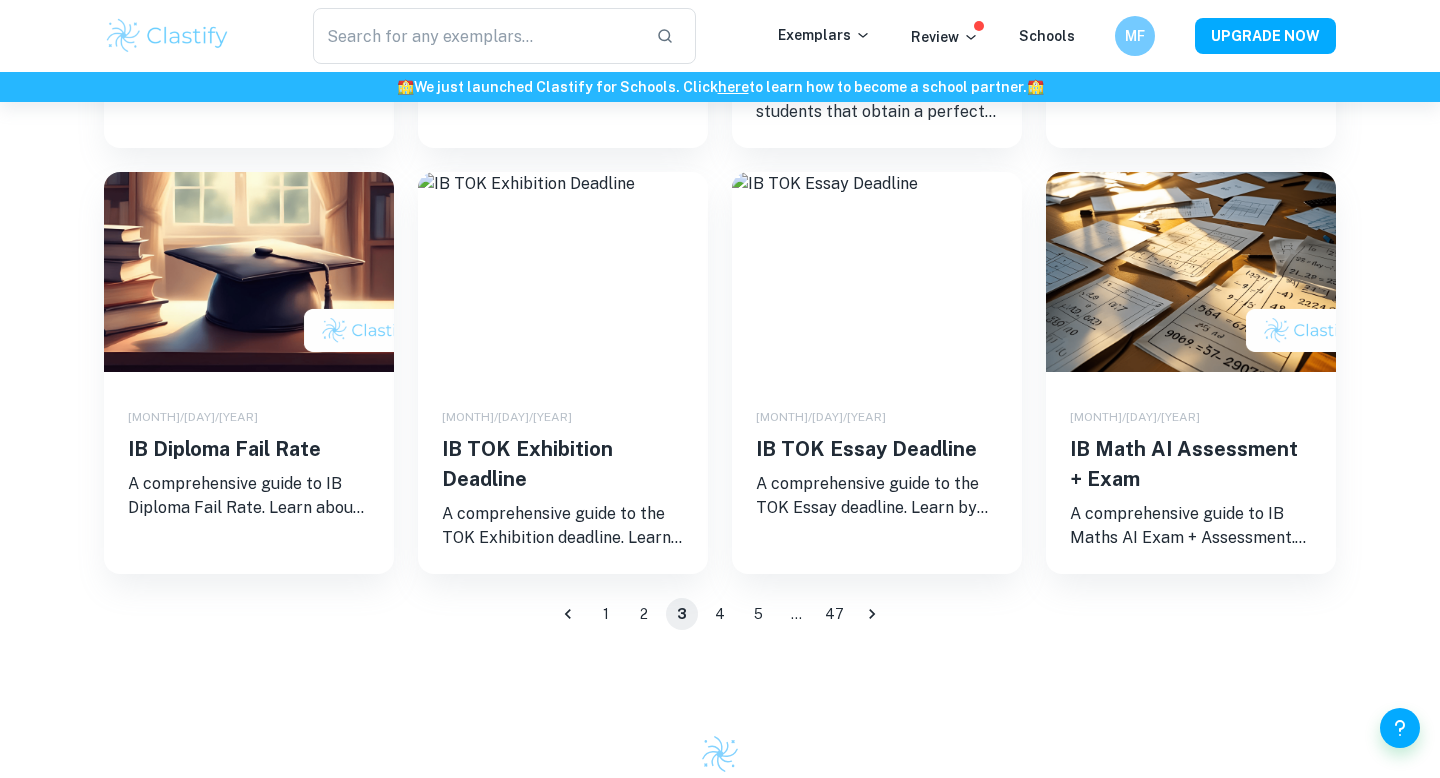 click on "4" at bounding box center [720, 614] 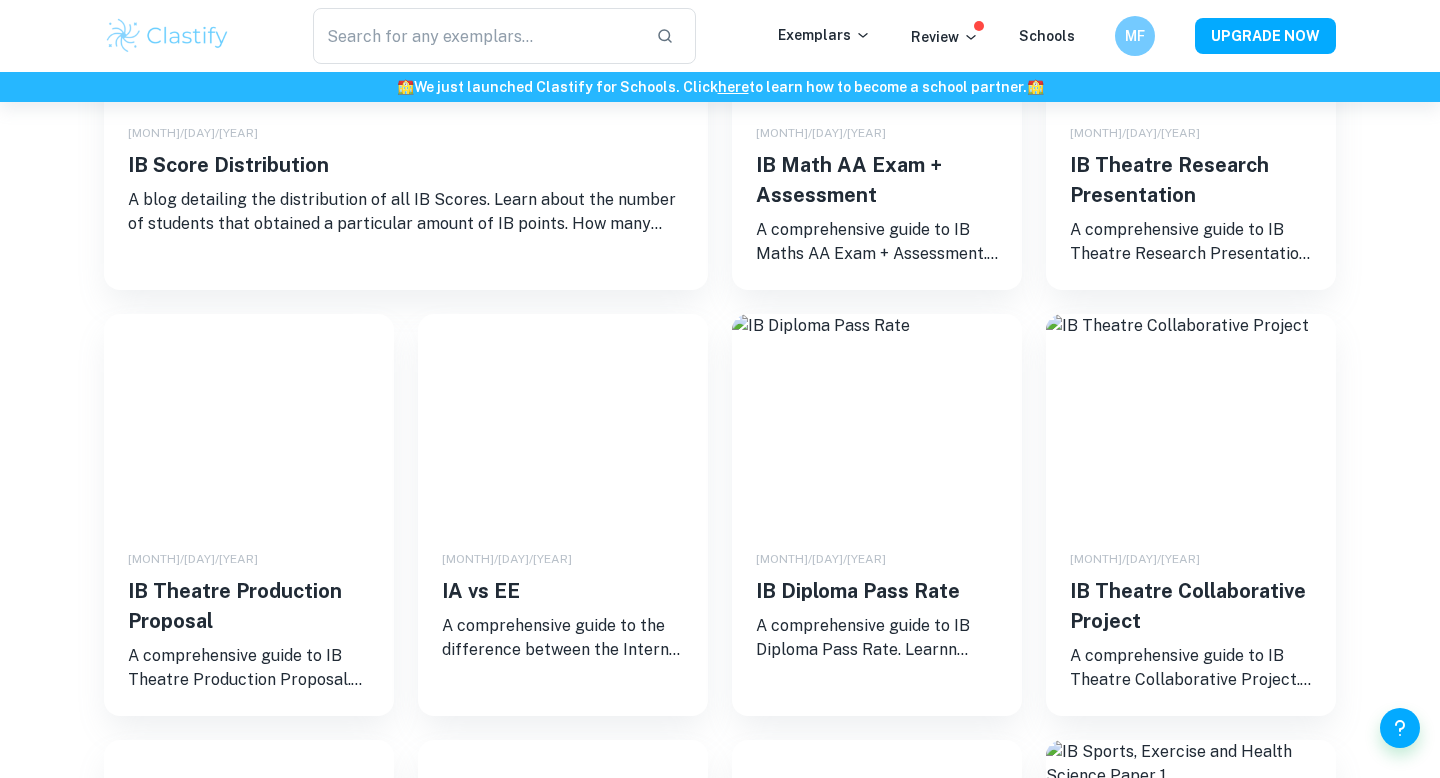 scroll, scrollTop: 502, scrollLeft: 0, axis: vertical 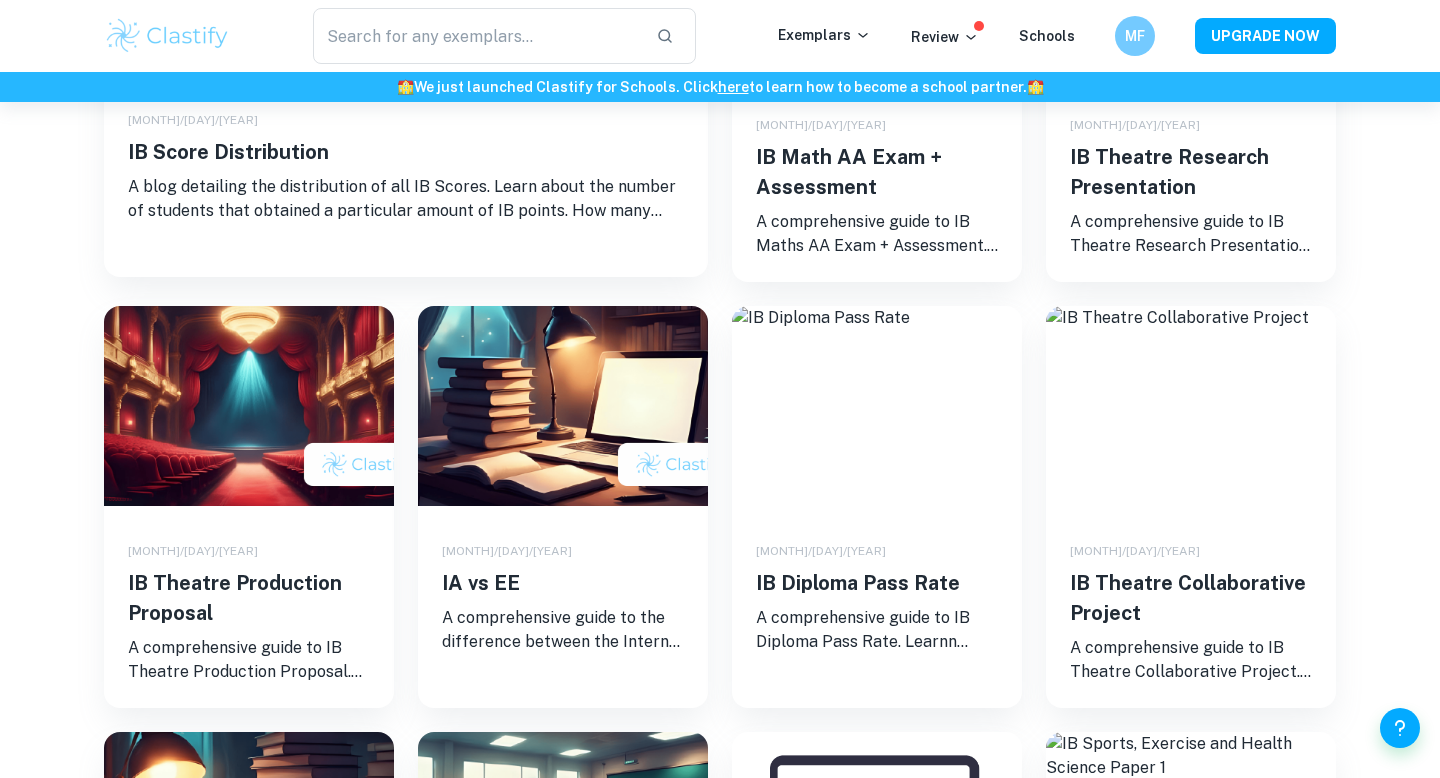 click on "[MONTH]/[DAY]/[YEAR] A blog detailing the distribution of all IB Scores. Learn about the number of students that obtained a particular amount of IB points. How many people got 45 in IB? How many people got 44 in IB? How many people got 43 in IB? How many people got 40 in IB? How many people got 37 in IB? How many people got 35 in IB? How many people got 30 in IB? How many people got 24 in IB? How many people got 1 in IB? If you're curious, you've come to the right place." at bounding box center (406, 161) 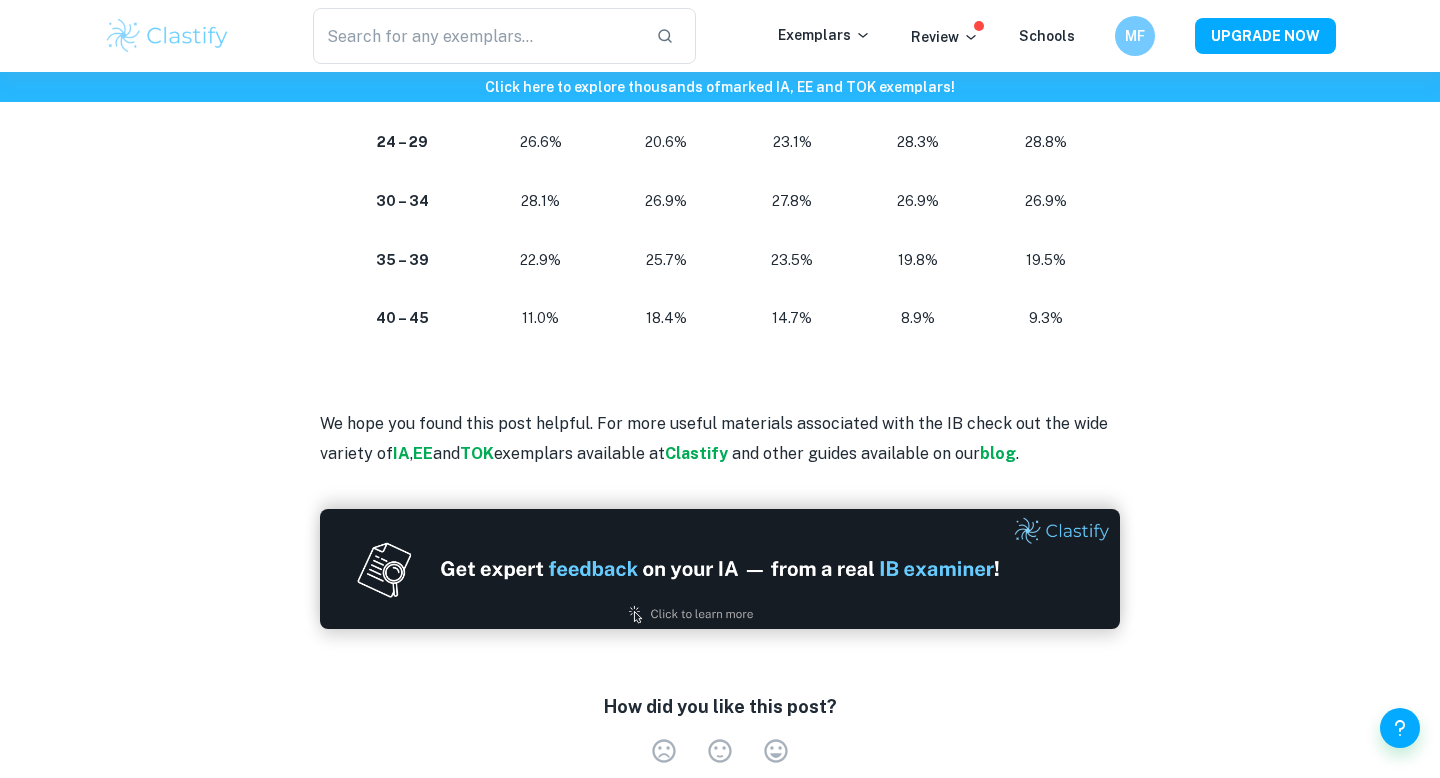 scroll, scrollTop: 4568, scrollLeft: 0, axis: vertical 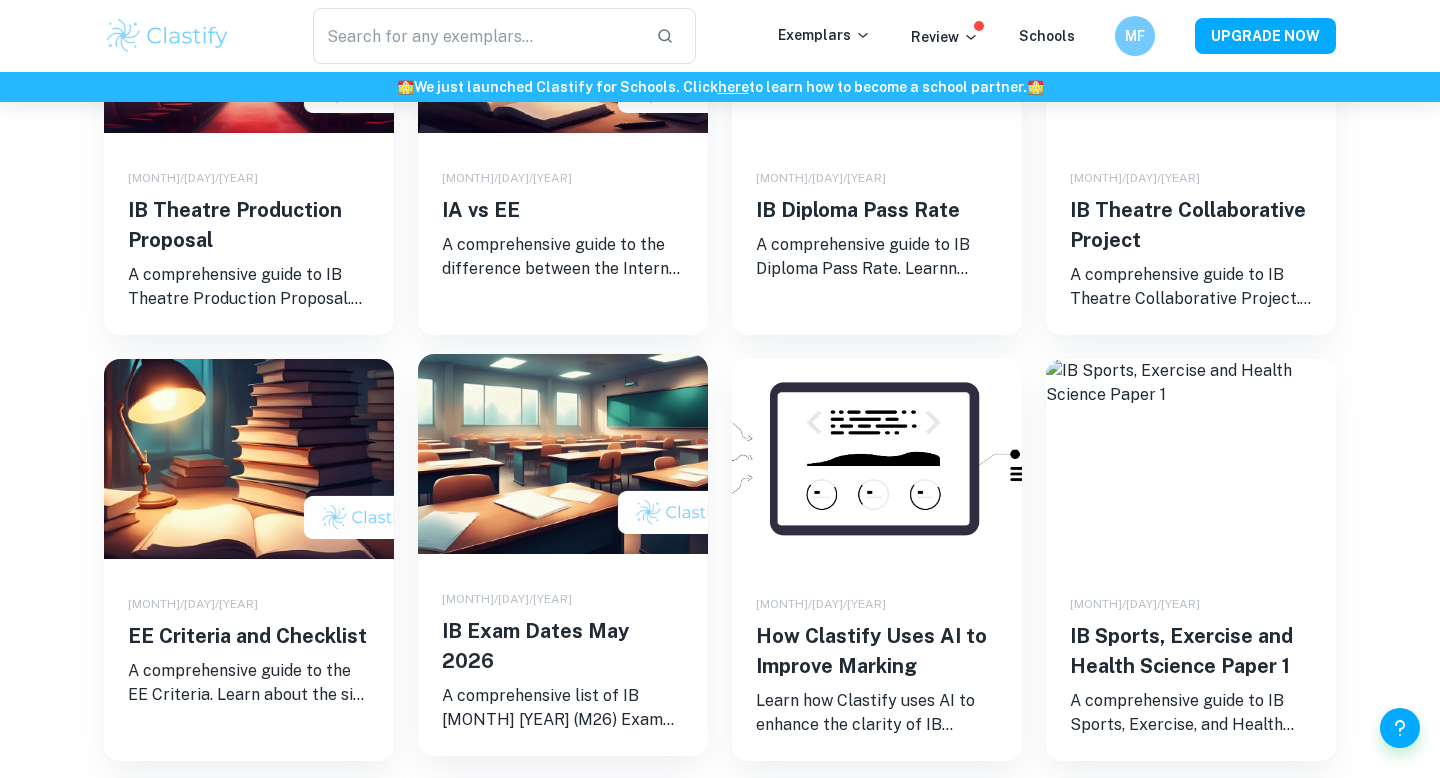 click on "IB Exam Dates May 2026" at bounding box center (563, 646) 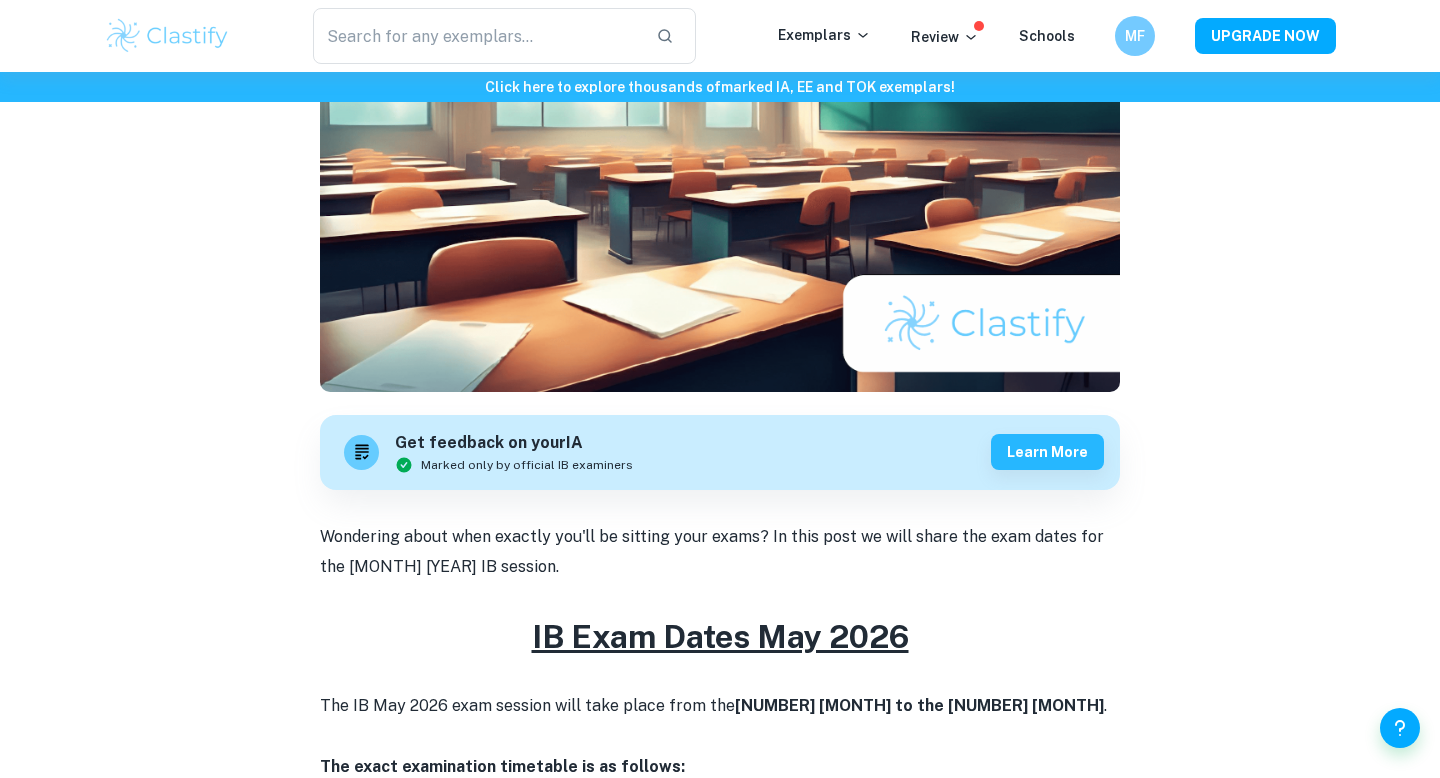 scroll, scrollTop: 100, scrollLeft: 0, axis: vertical 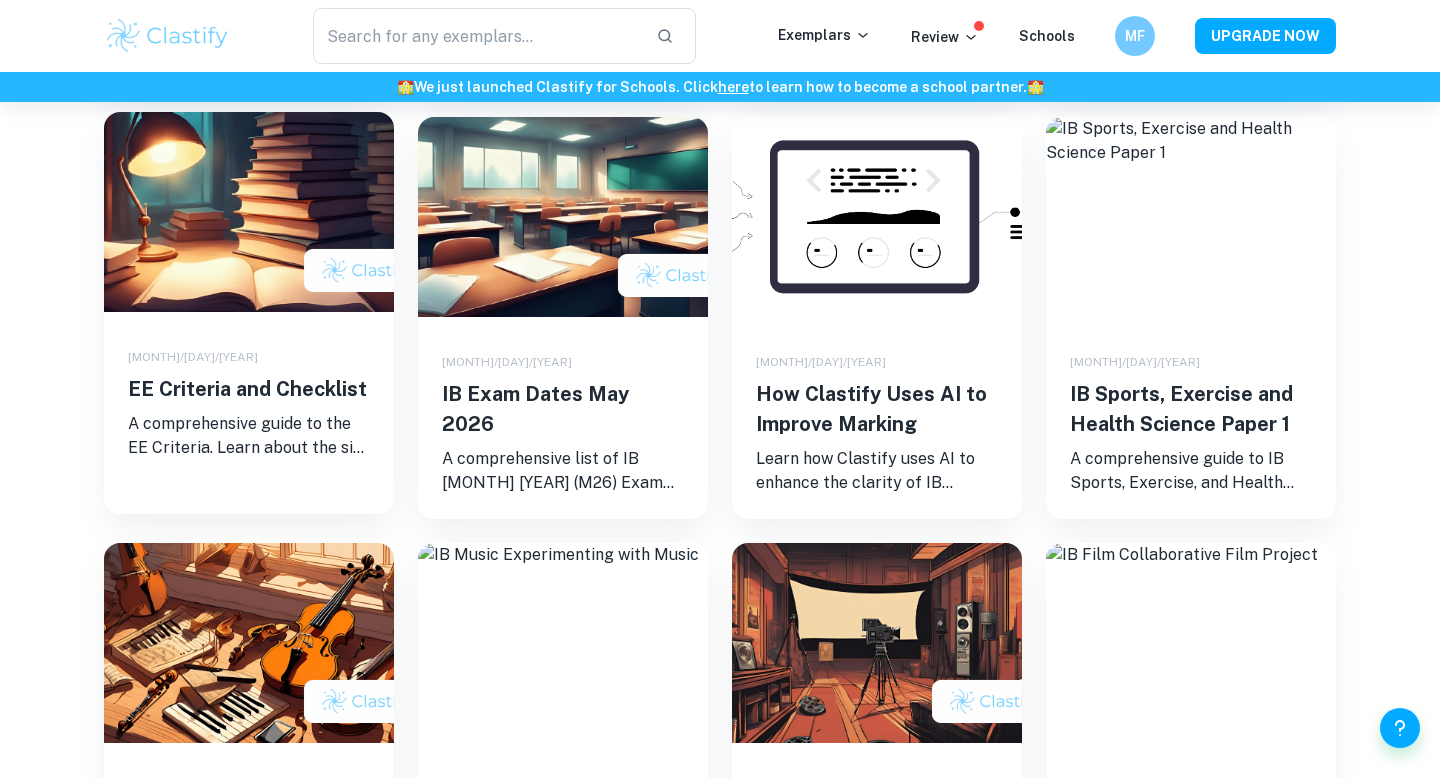 click on "[MONTH]/[DAY]/[YEAR] A comprehensive guide to the EE Criteria. Learn about the six EE Criteria and how to satisfy them." at bounding box center [249, 398] 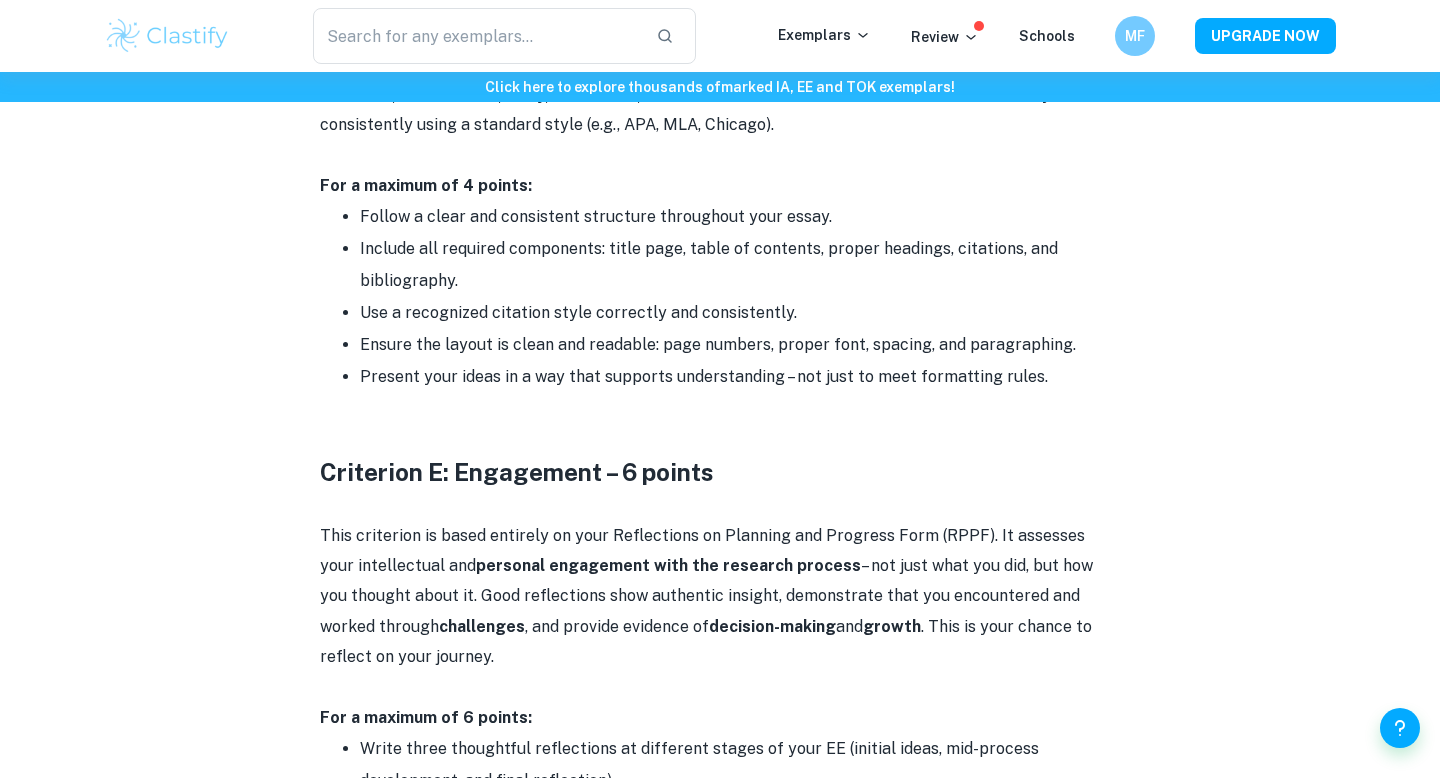scroll, scrollTop: 2938, scrollLeft: 0, axis: vertical 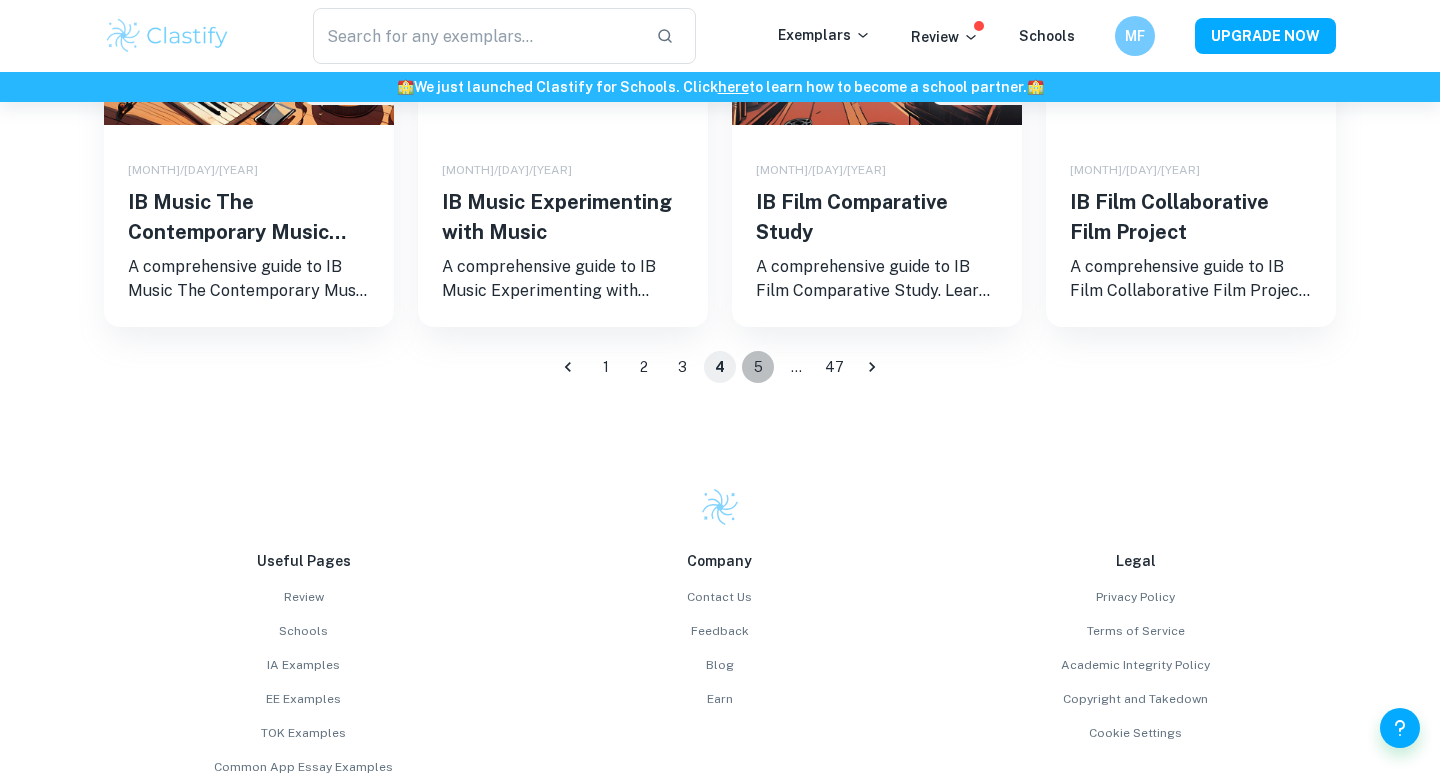 click on "5" at bounding box center (758, 367) 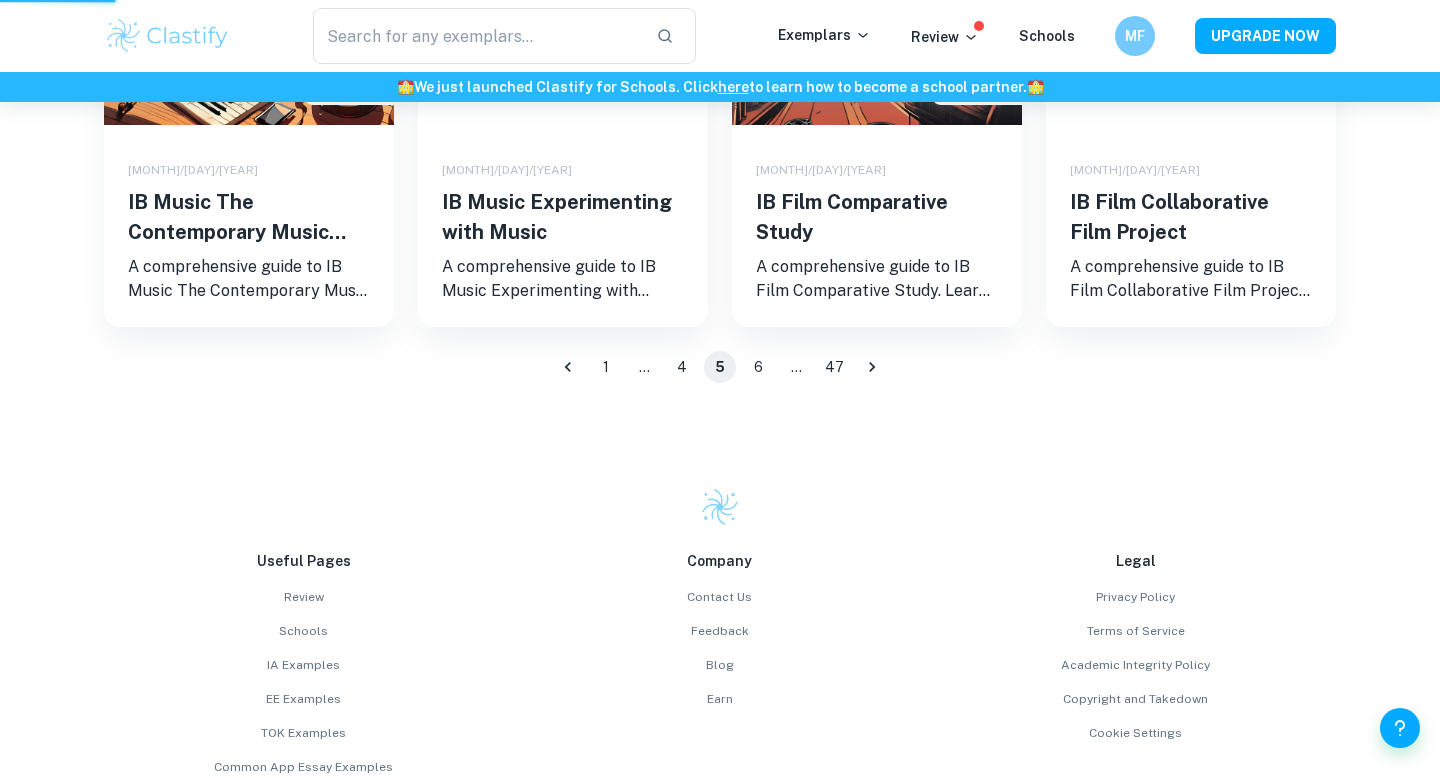 scroll, scrollTop: 0, scrollLeft: 0, axis: both 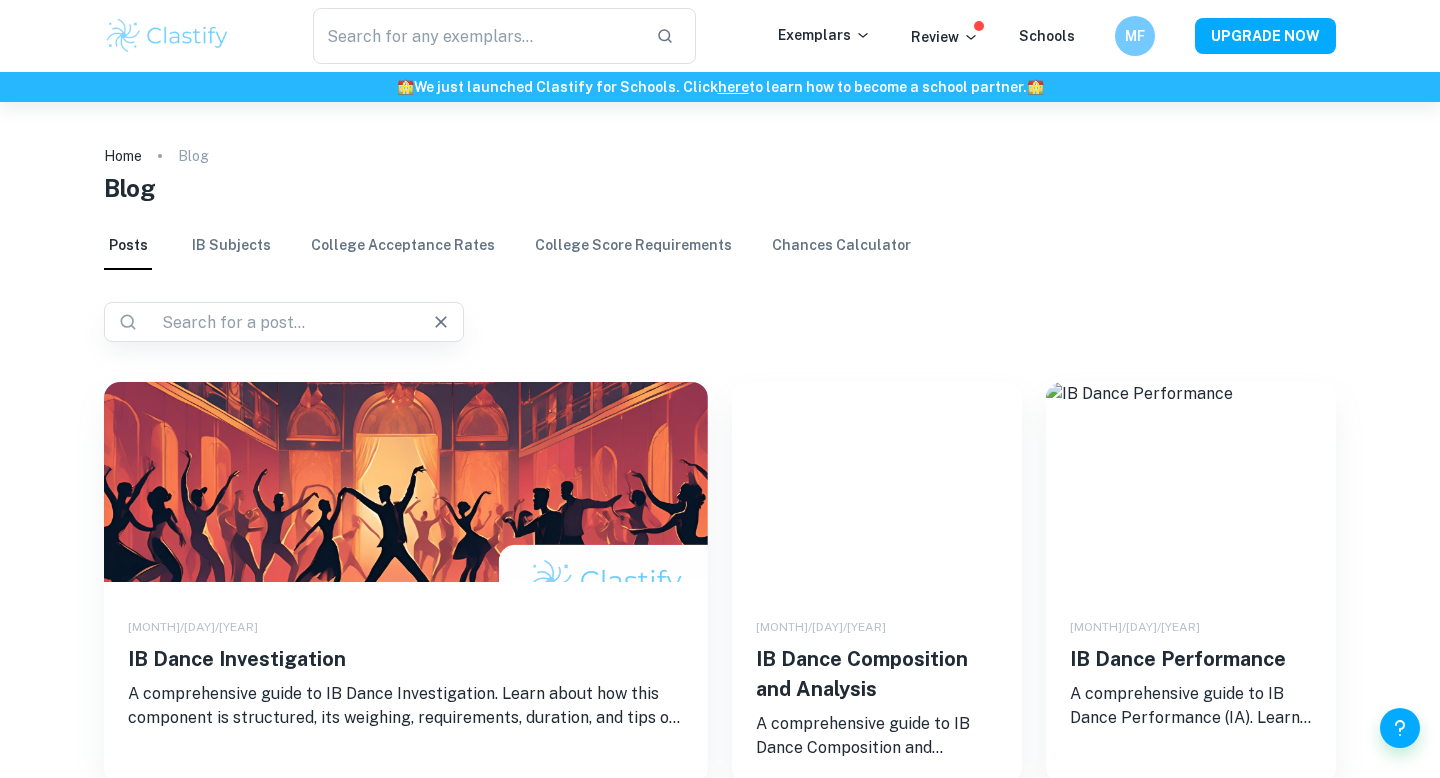 click at bounding box center [276, 322] 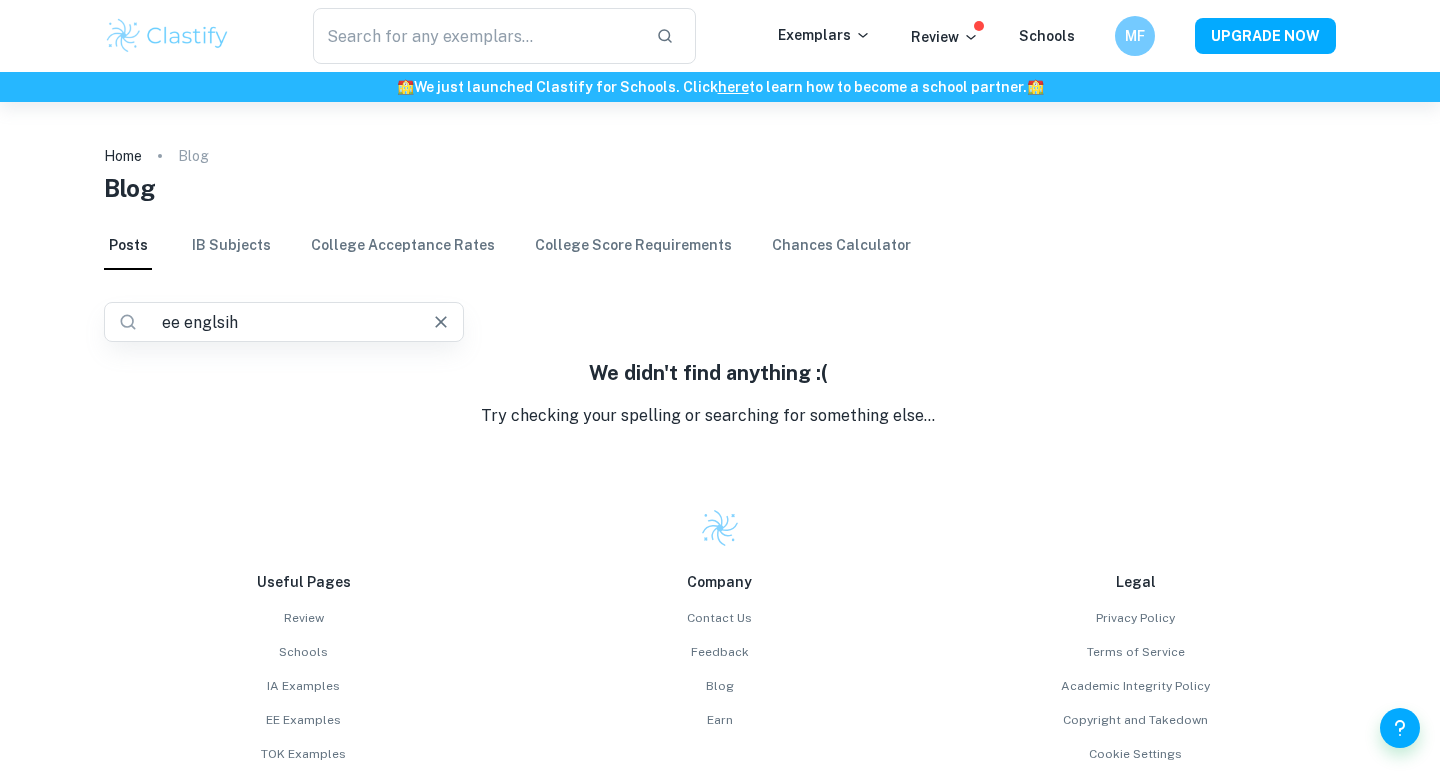 click on "ee englsih" at bounding box center [276, 322] 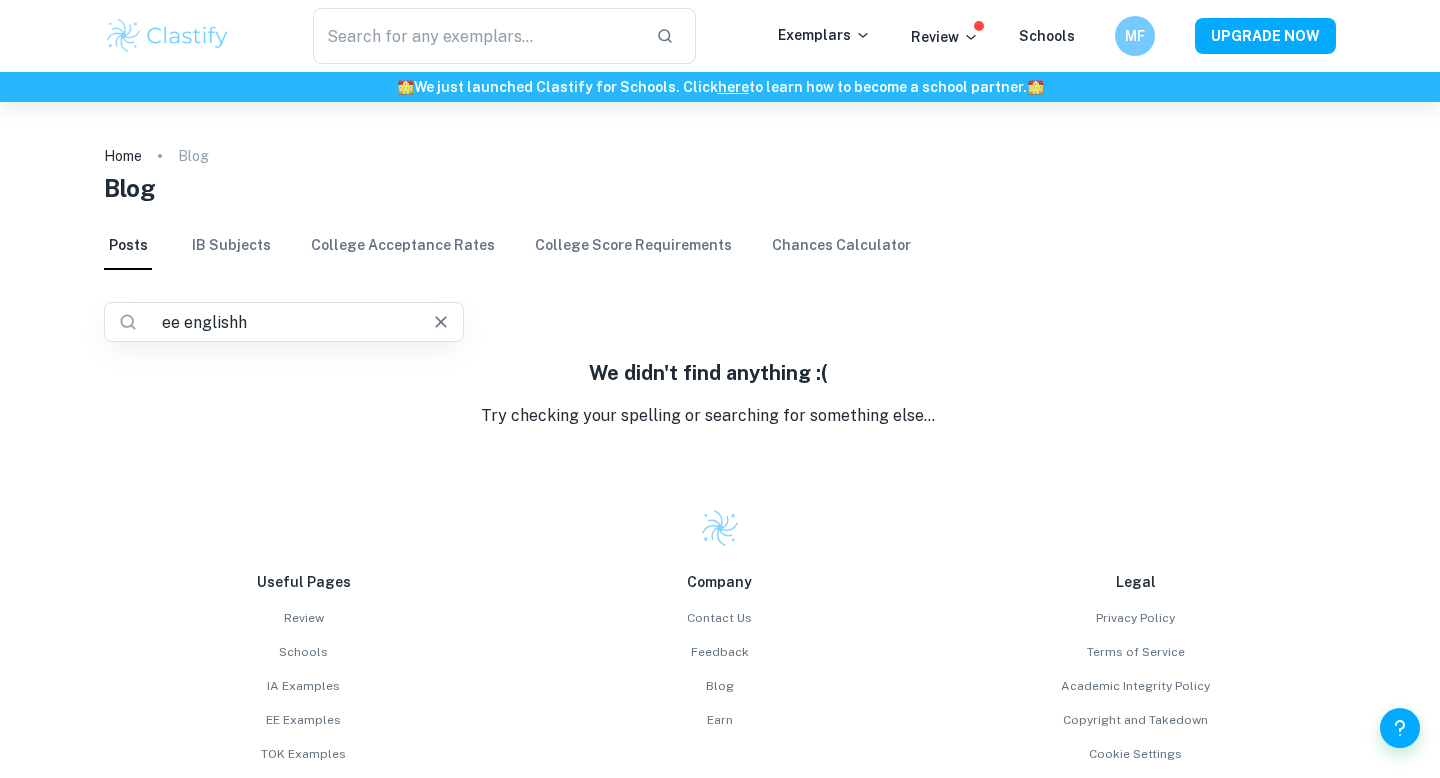 click on "ee englishh" at bounding box center (276, 322) 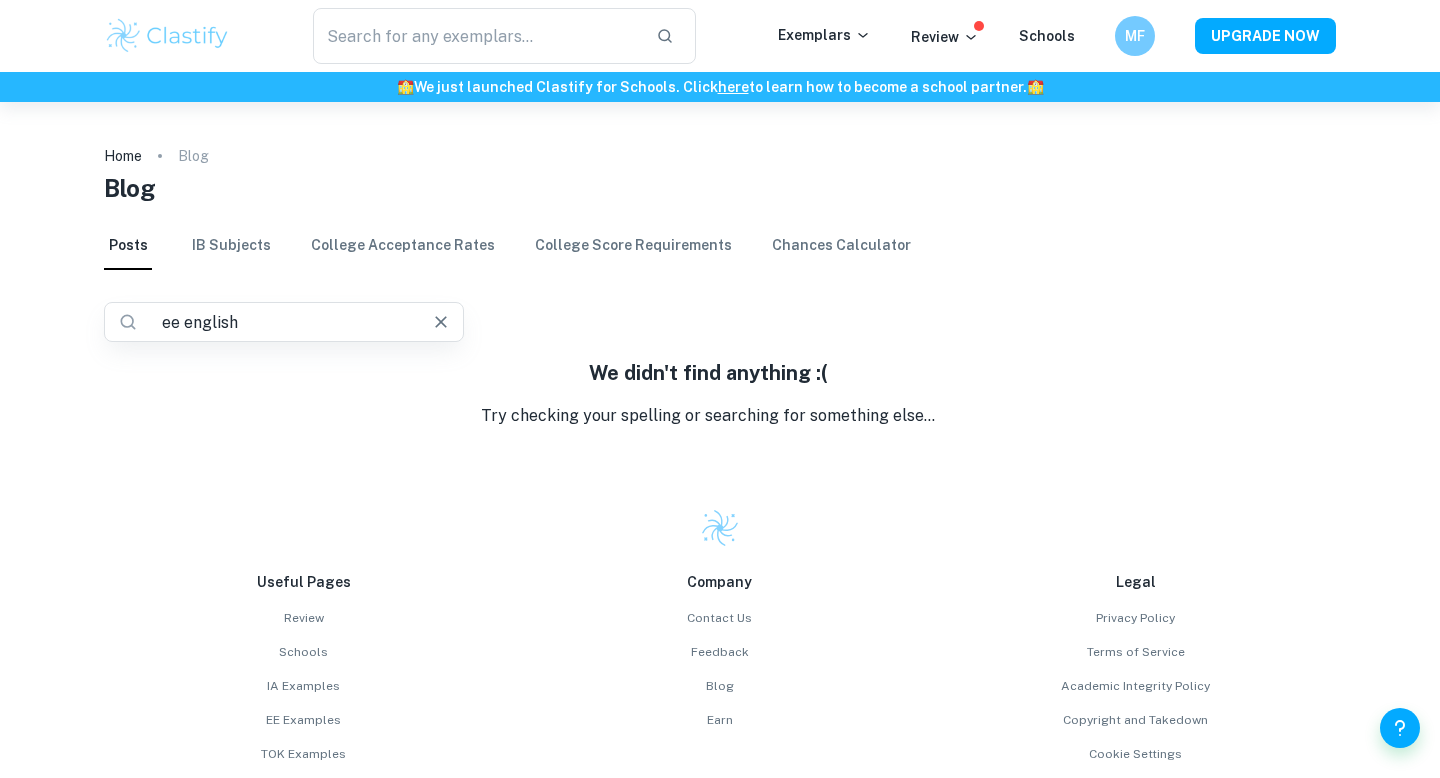 click on "ee english" at bounding box center [276, 322] 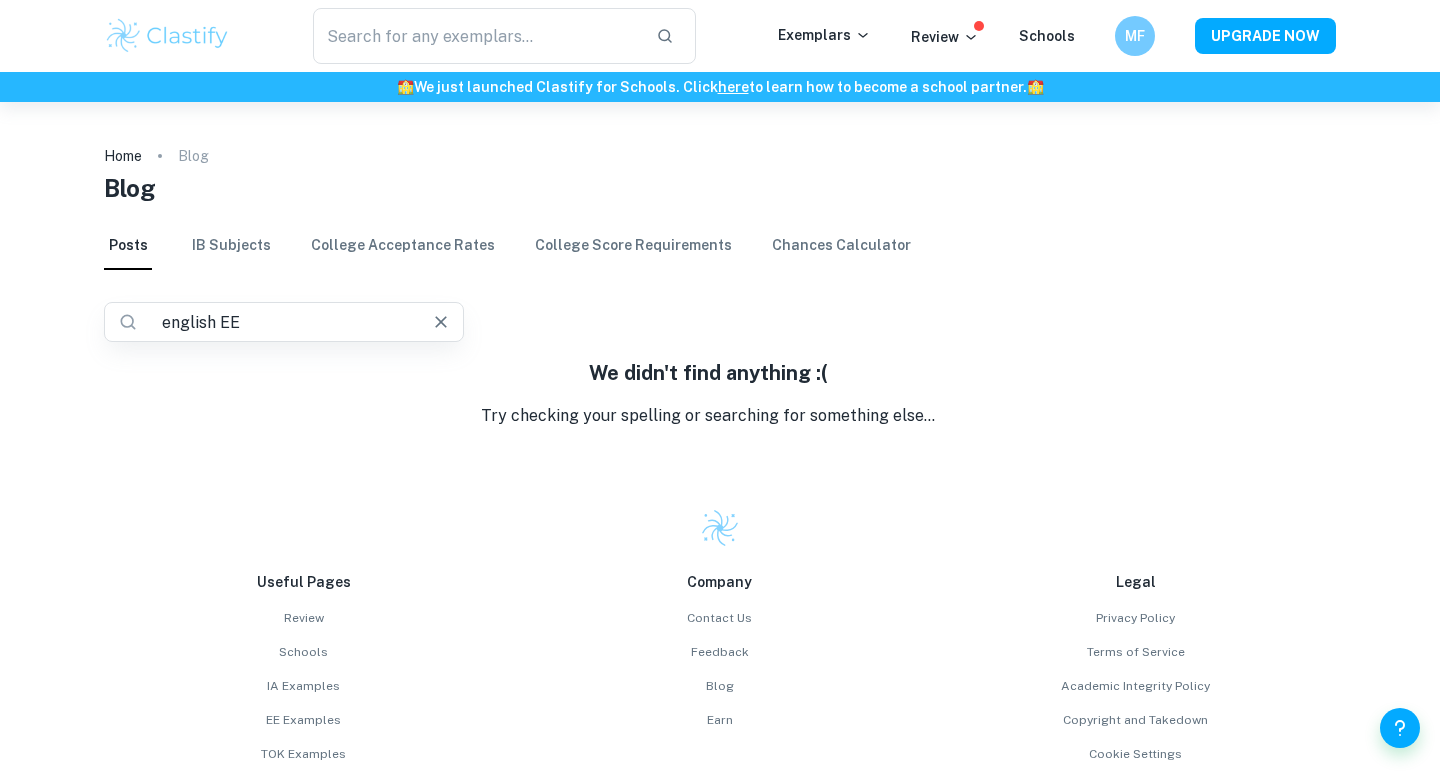 click on "english EE" at bounding box center [276, 322] 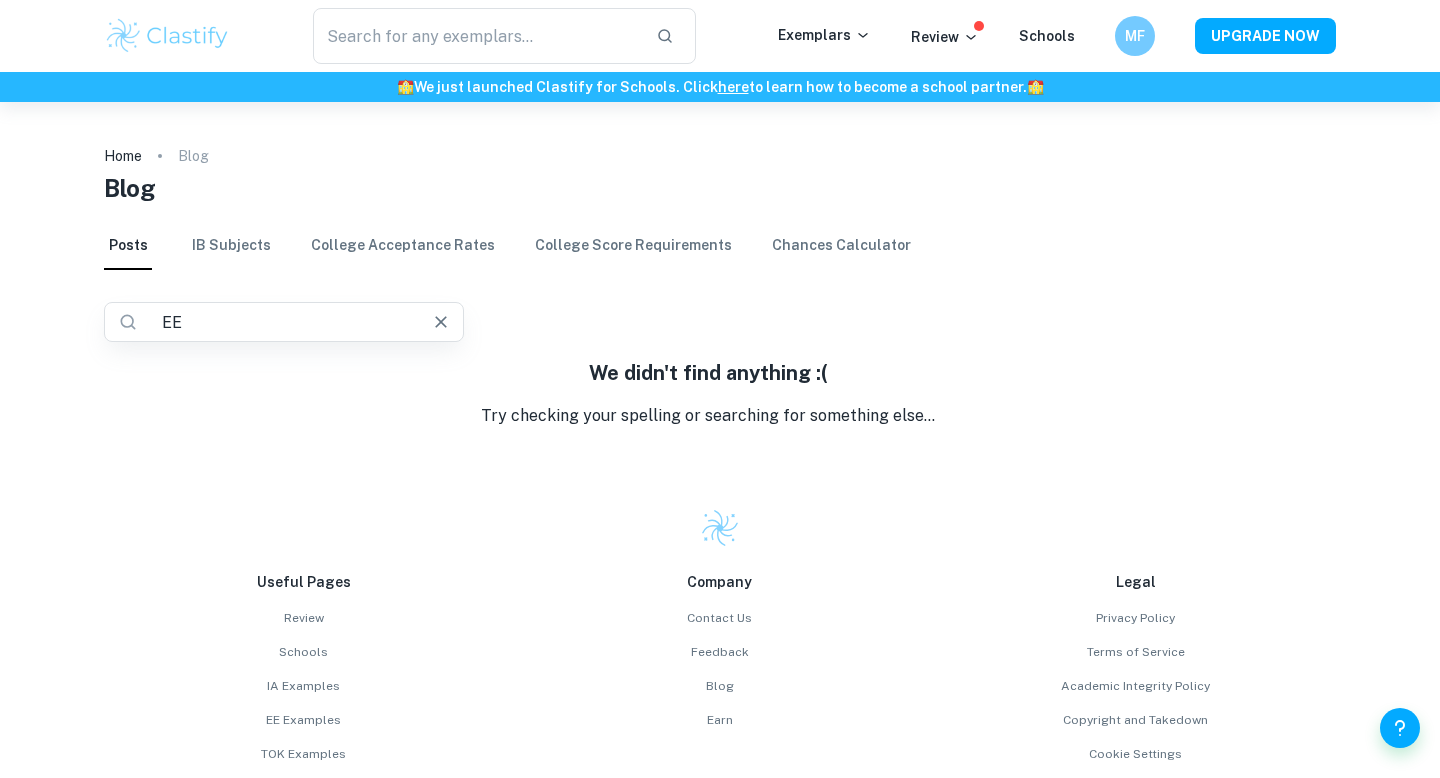 type on "EE" 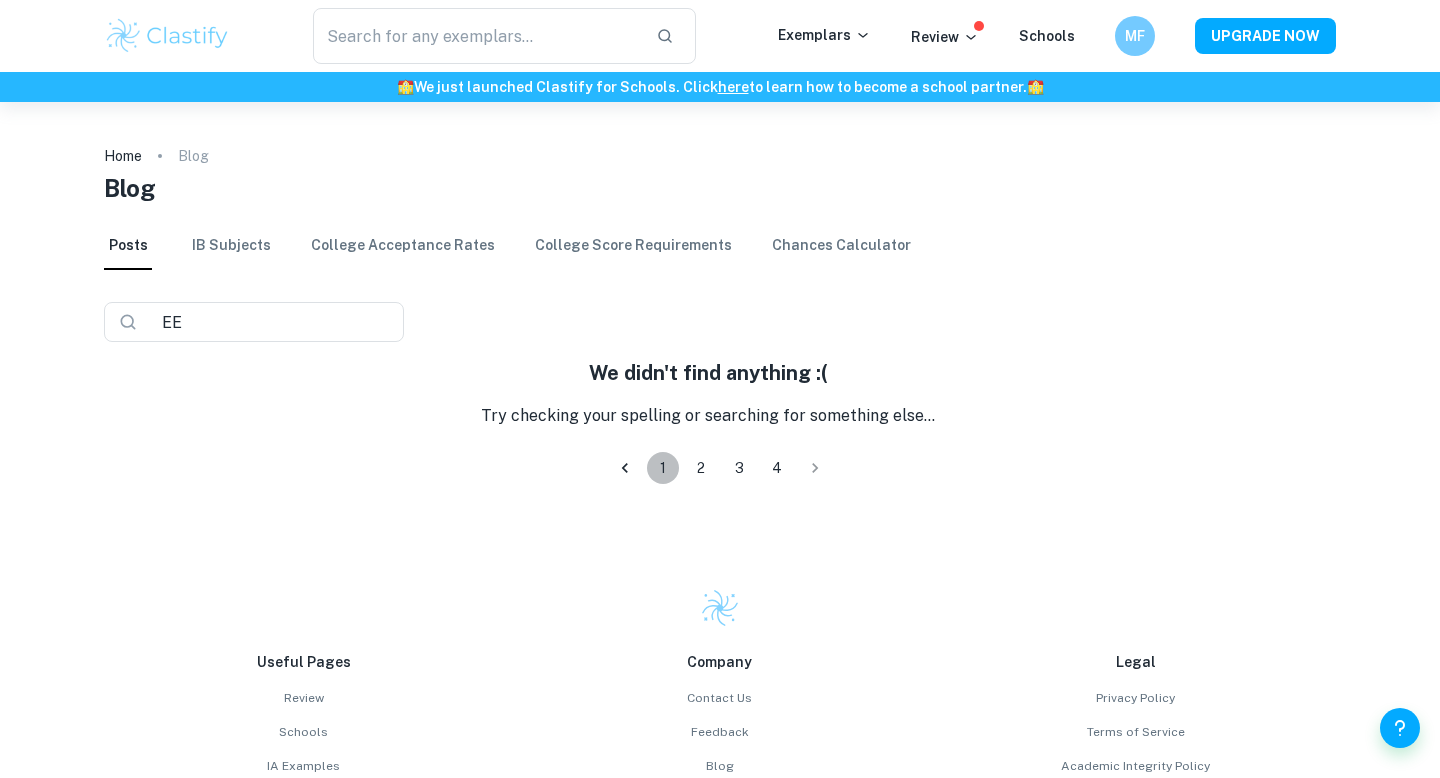 click on "1" at bounding box center [663, 468] 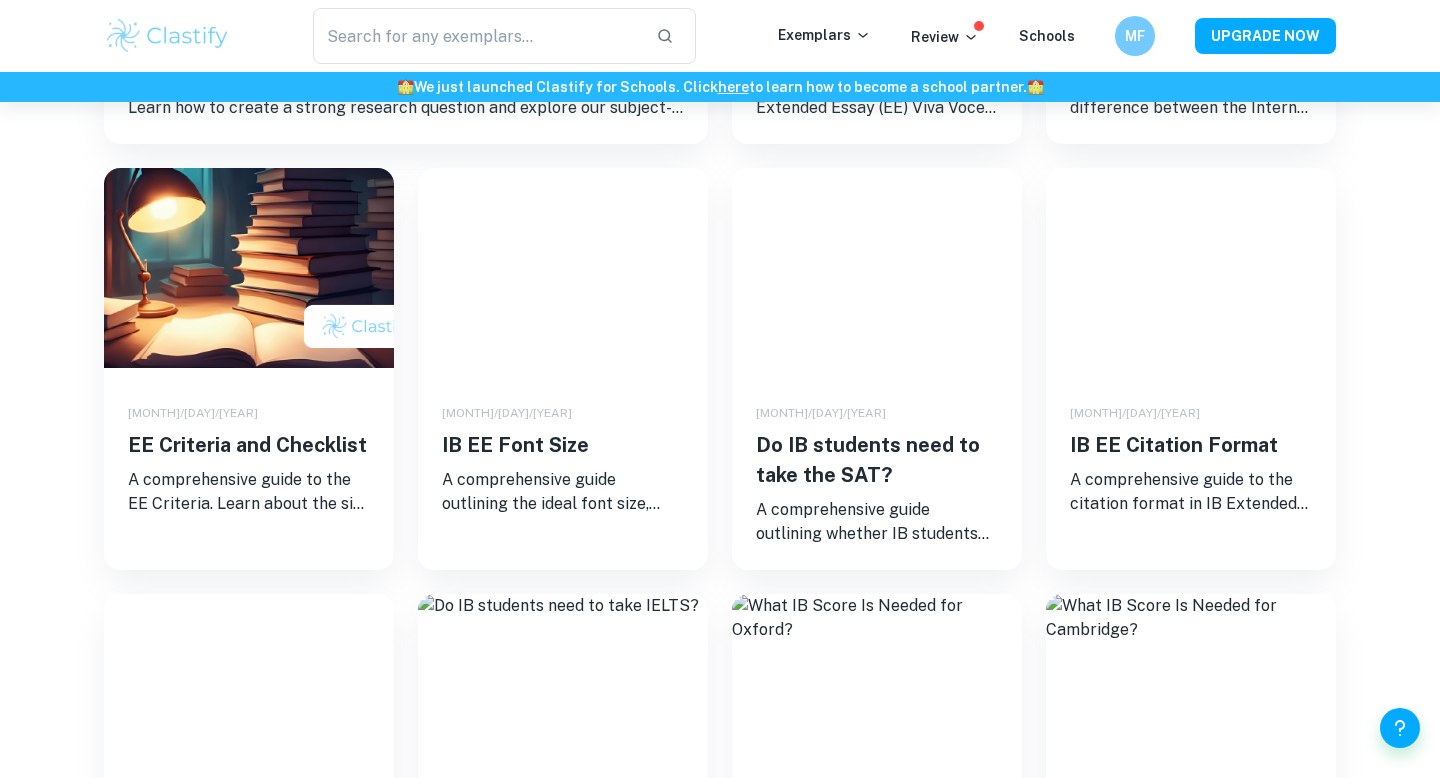 scroll, scrollTop: 612, scrollLeft: 0, axis: vertical 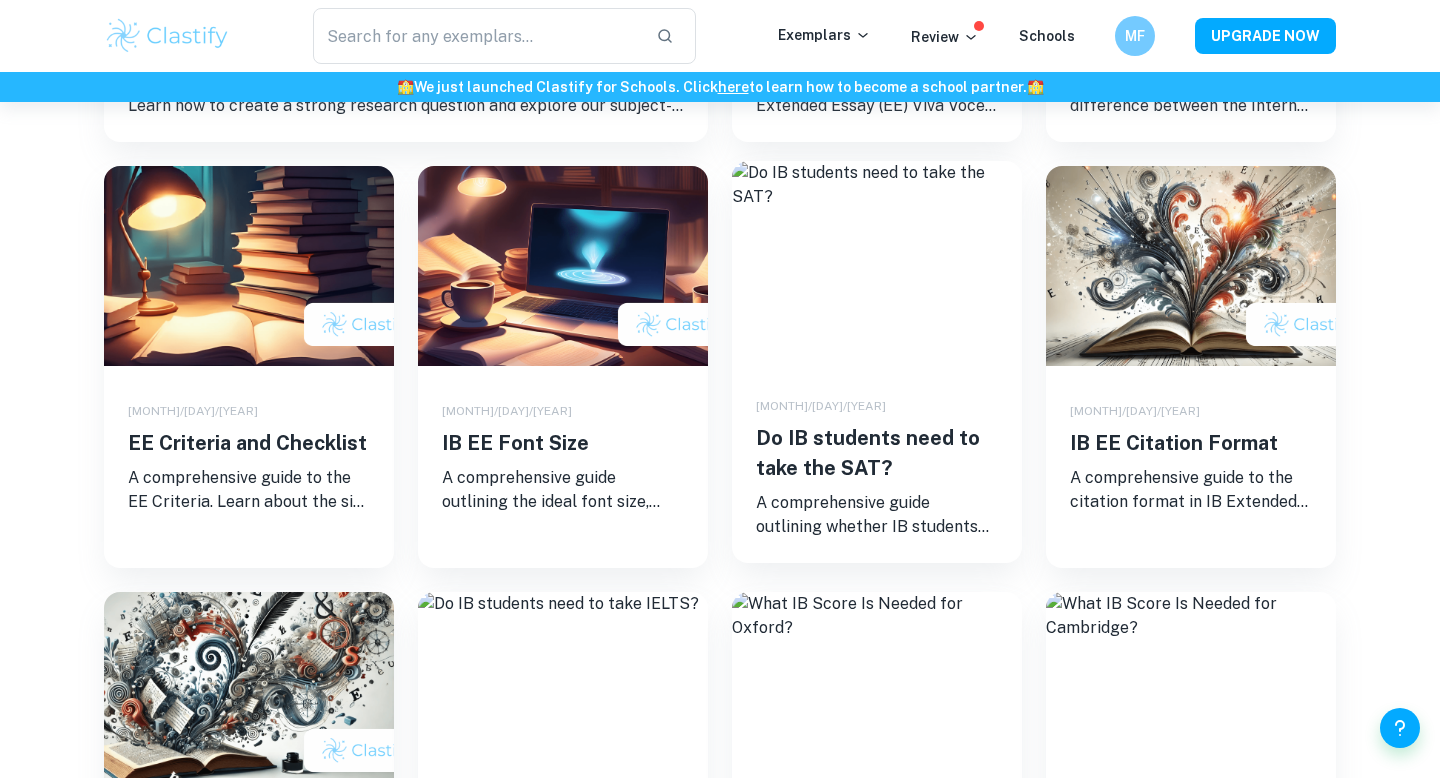 click on "[MONTH]/[DAY]/[YEAR] Do IB students need to take the SAT? A comprehensive guide outlining whether IB students need to take the SAT. Use this as a reference when applying to college." at bounding box center [877, 462] 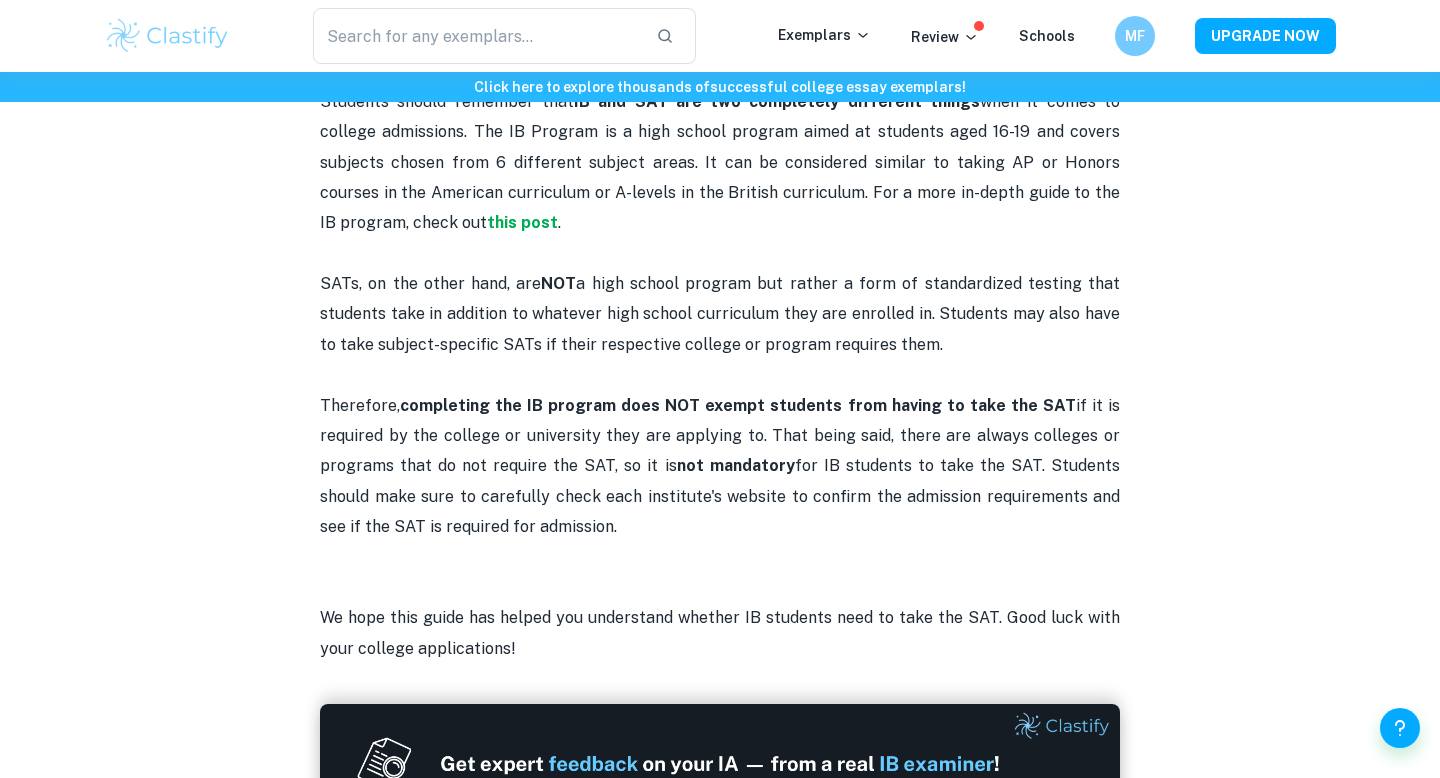 scroll, scrollTop: 996, scrollLeft: 0, axis: vertical 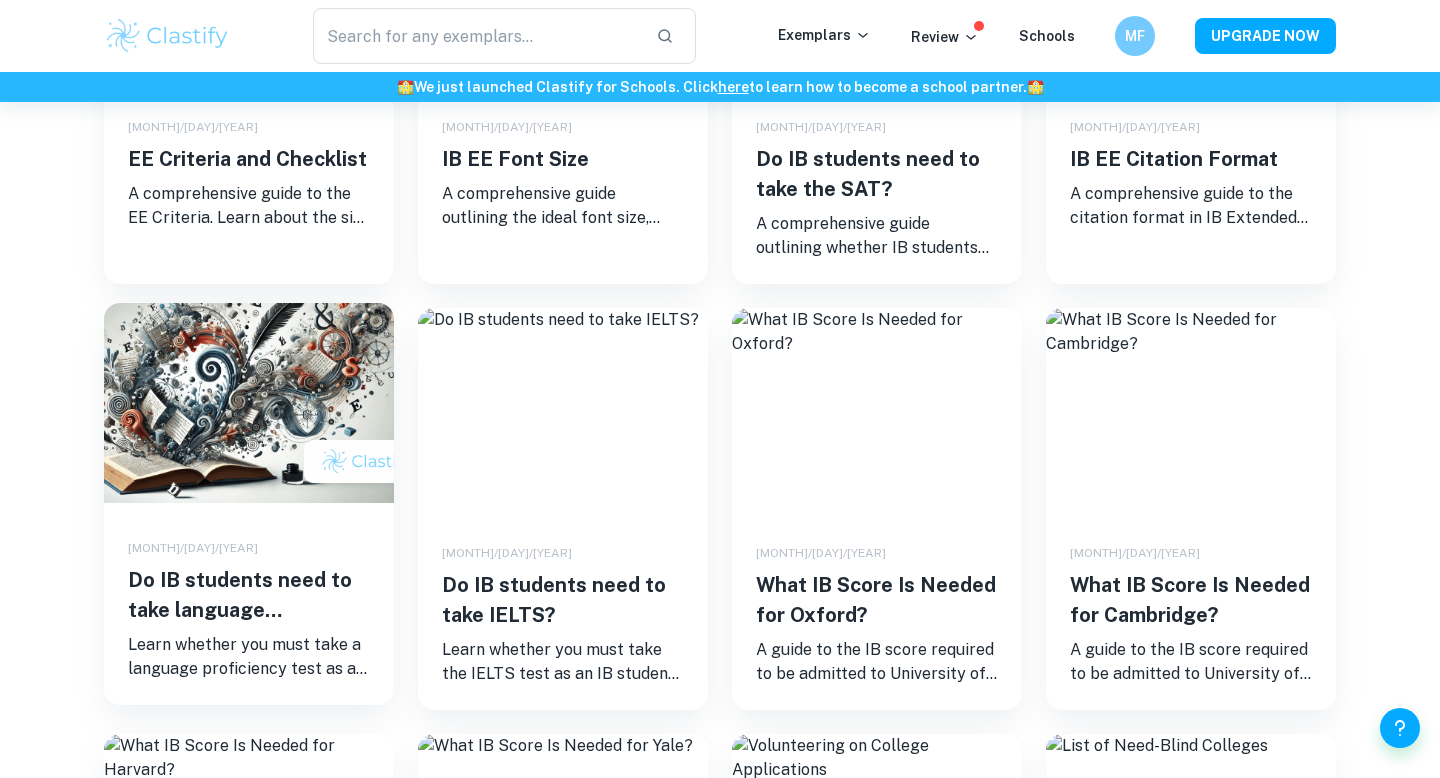 click on "[MONTH]/[DAY]/[YEAR] Do IB students need to take language proficiency tests? Learn whether you must take a language proficiency test as an IB student applying to university." at bounding box center [249, 604] 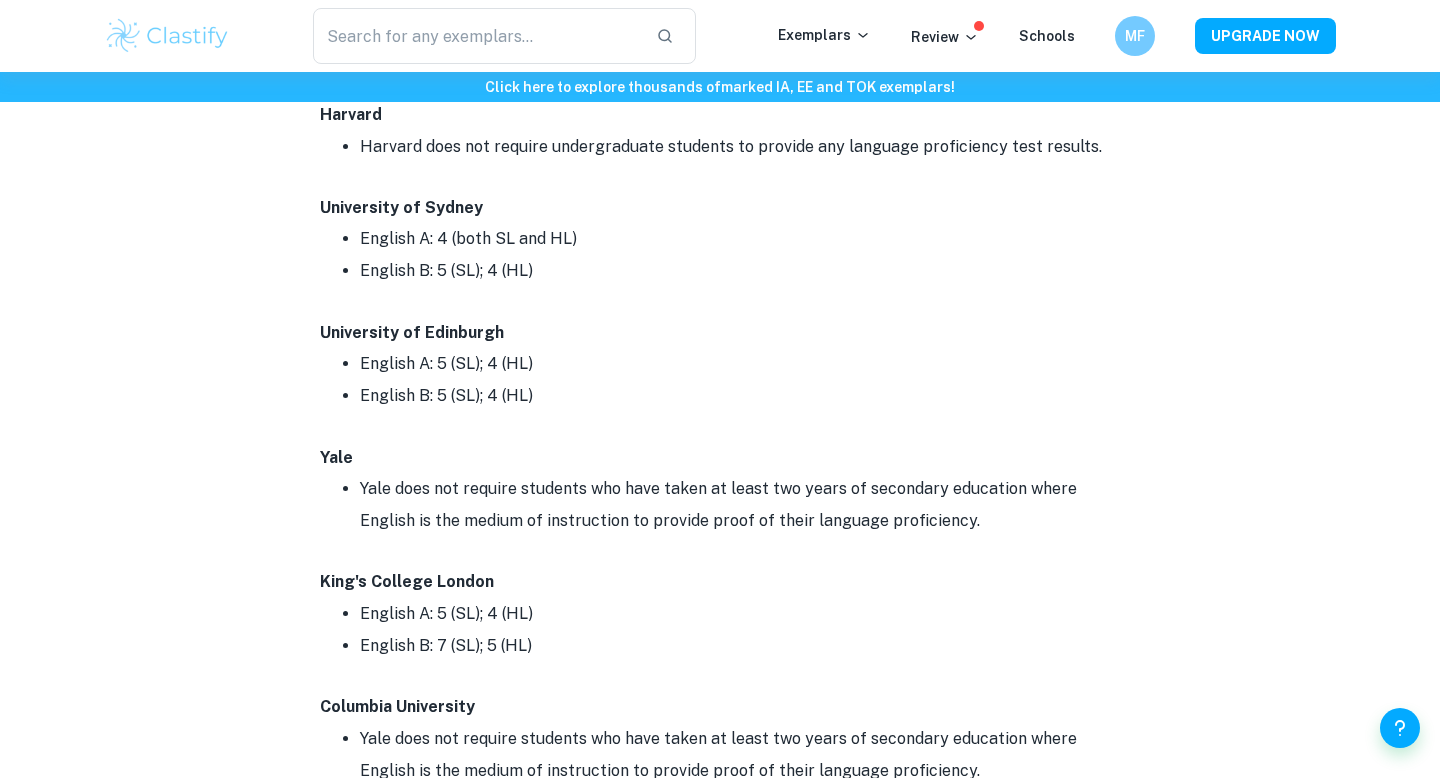 scroll, scrollTop: 2369, scrollLeft: 0, axis: vertical 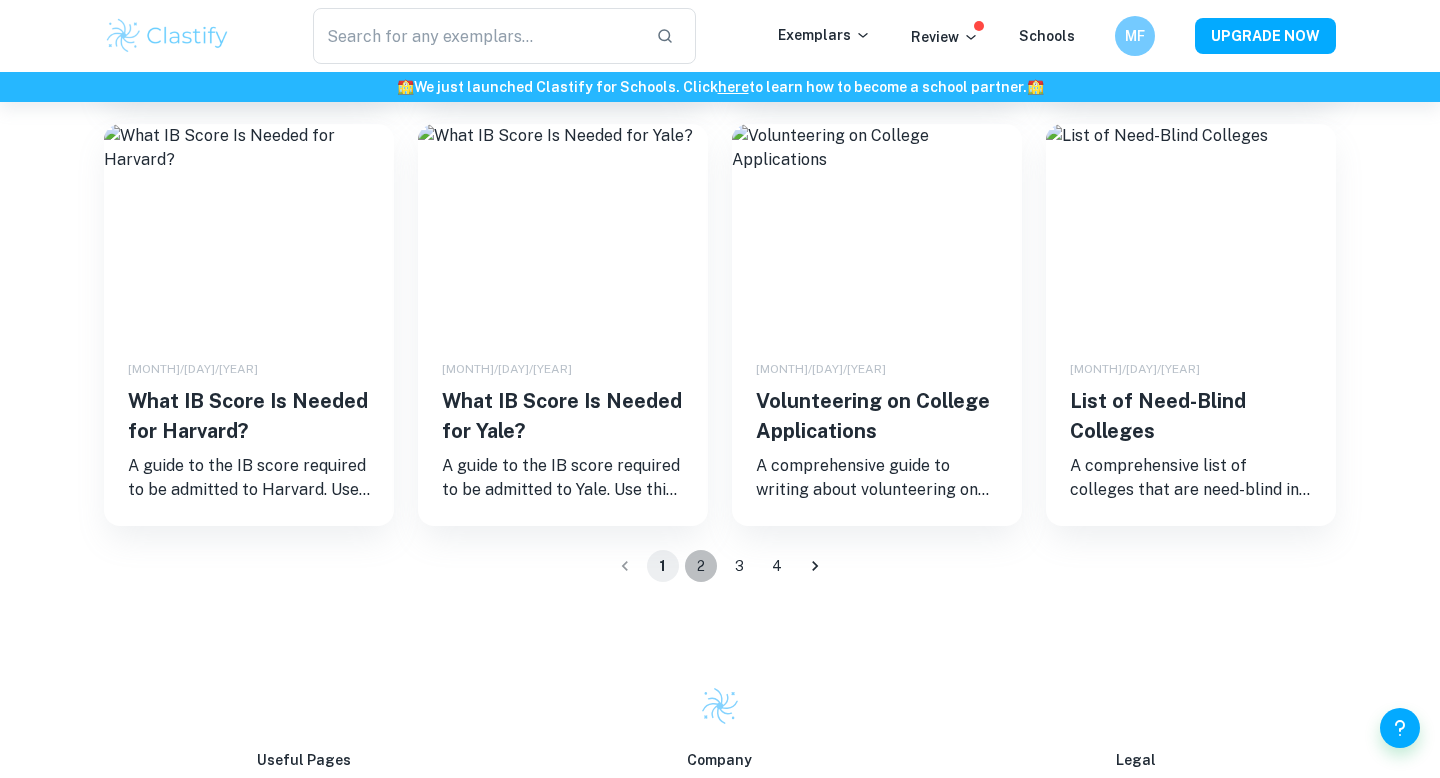 click on "2" at bounding box center [701, 566] 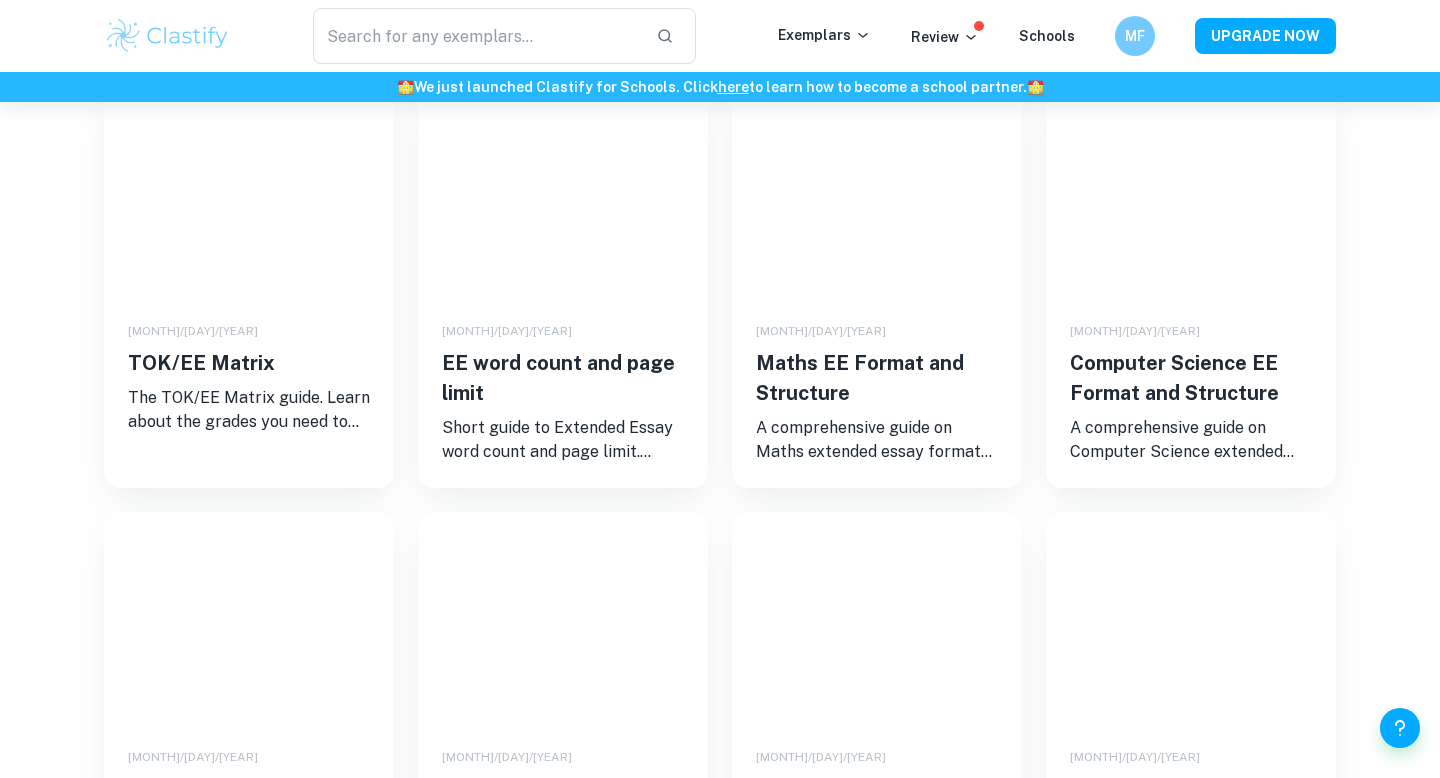 scroll, scrollTop: 1158, scrollLeft: 0, axis: vertical 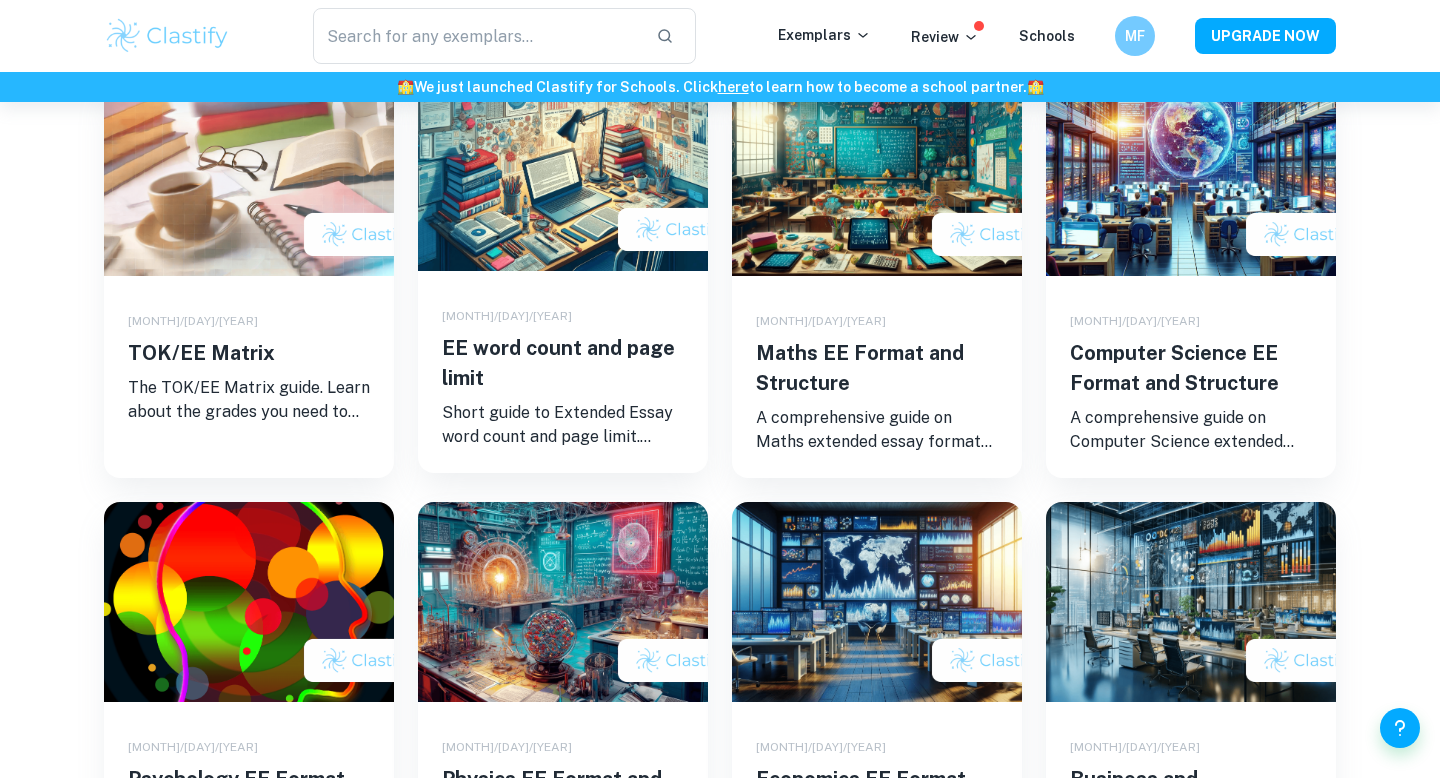 click on "Short guide to Extended Essay word count and page limit. Check out our recommendations and improve your work!" at bounding box center [563, 425] 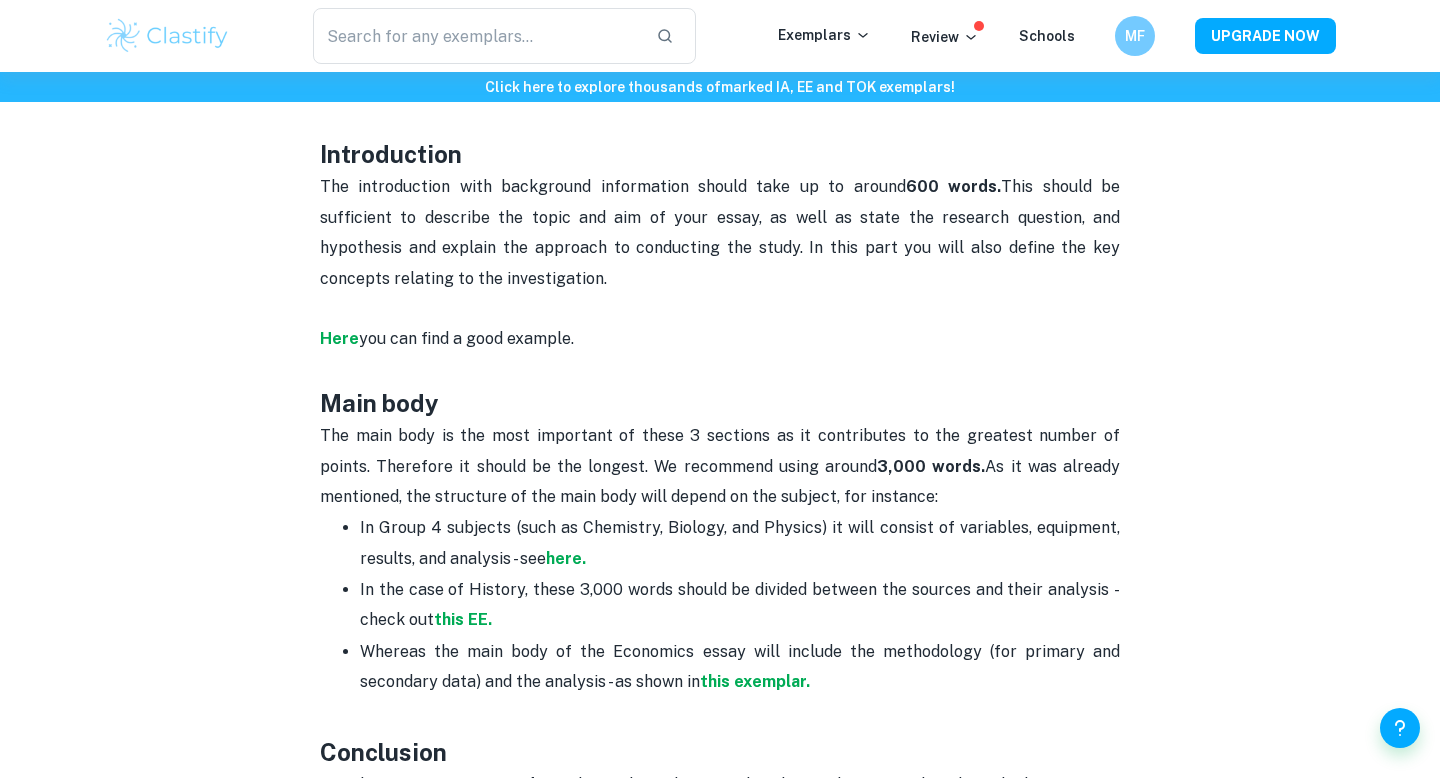 scroll, scrollTop: 1036, scrollLeft: 0, axis: vertical 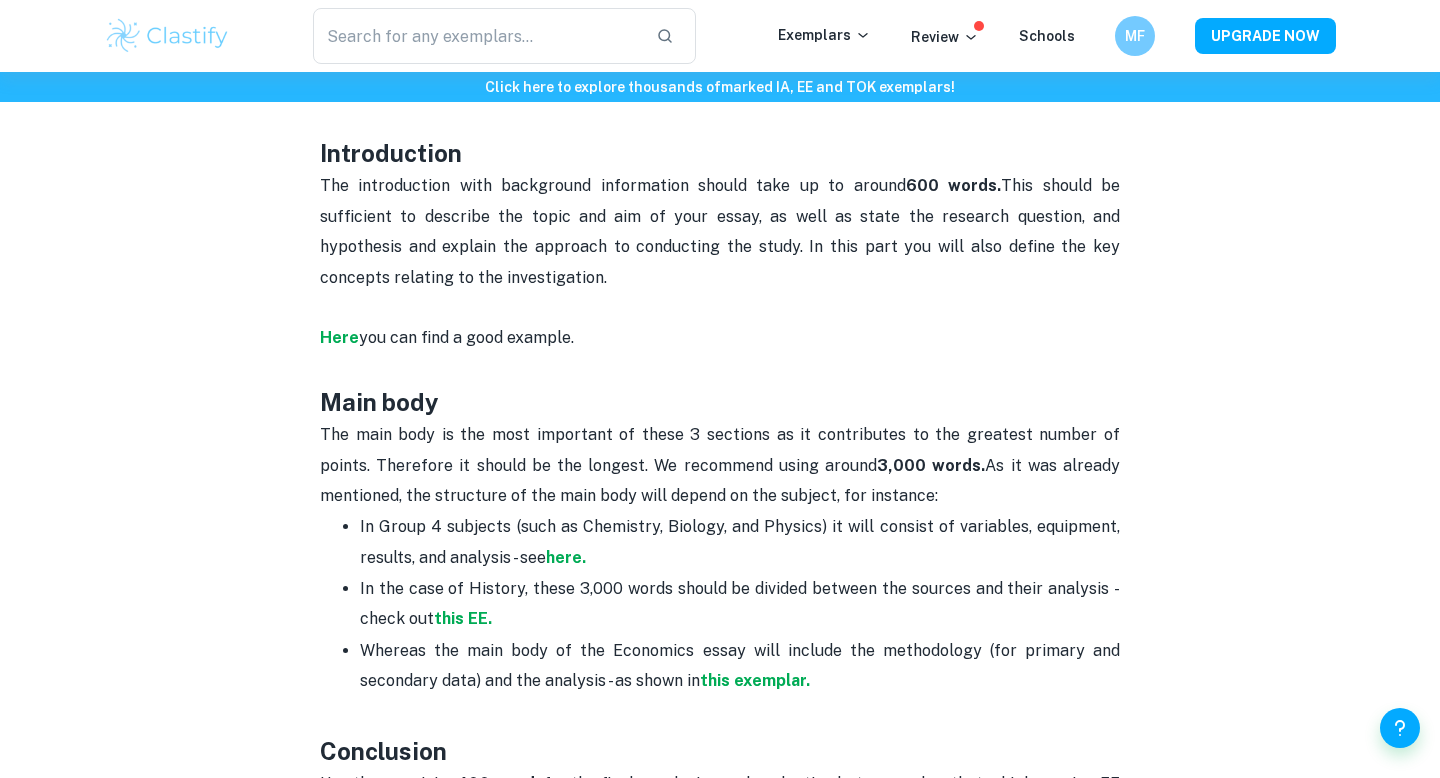 click on "The main body is the most important of these 3 sections as it contributes to the greatest number of points. Therefore it should be the longest. We recommend using around  3,000 words.  As it was already mentioned, the structure of the main body will depend on the subject, for instance:" at bounding box center [720, 465] 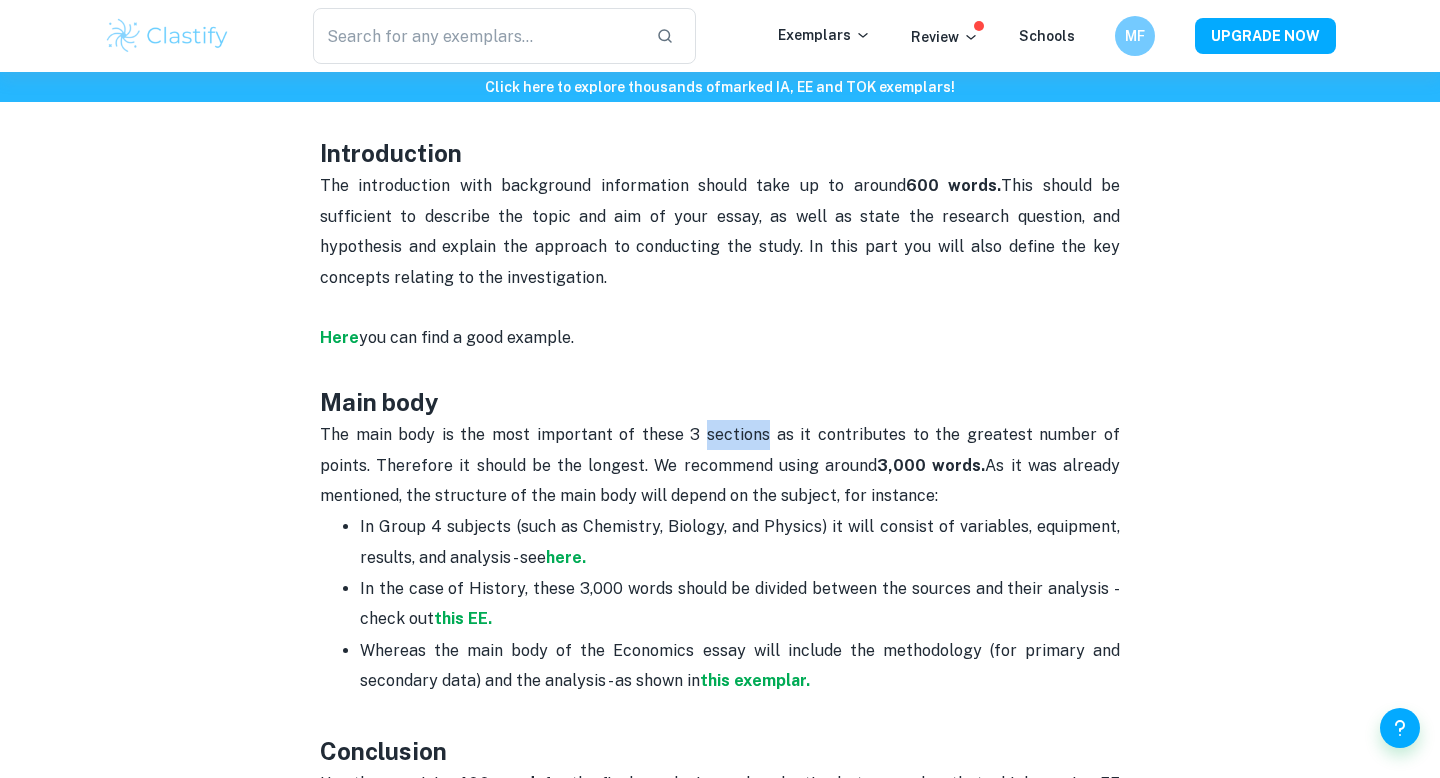 click on "The main body is the most important of these 3 sections as it contributes to the greatest number of points. Therefore it should be the longest. We recommend using around  3,000 words.  As it was already mentioned, the structure of the main body will depend on the subject, for instance:" at bounding box center (720, 465) 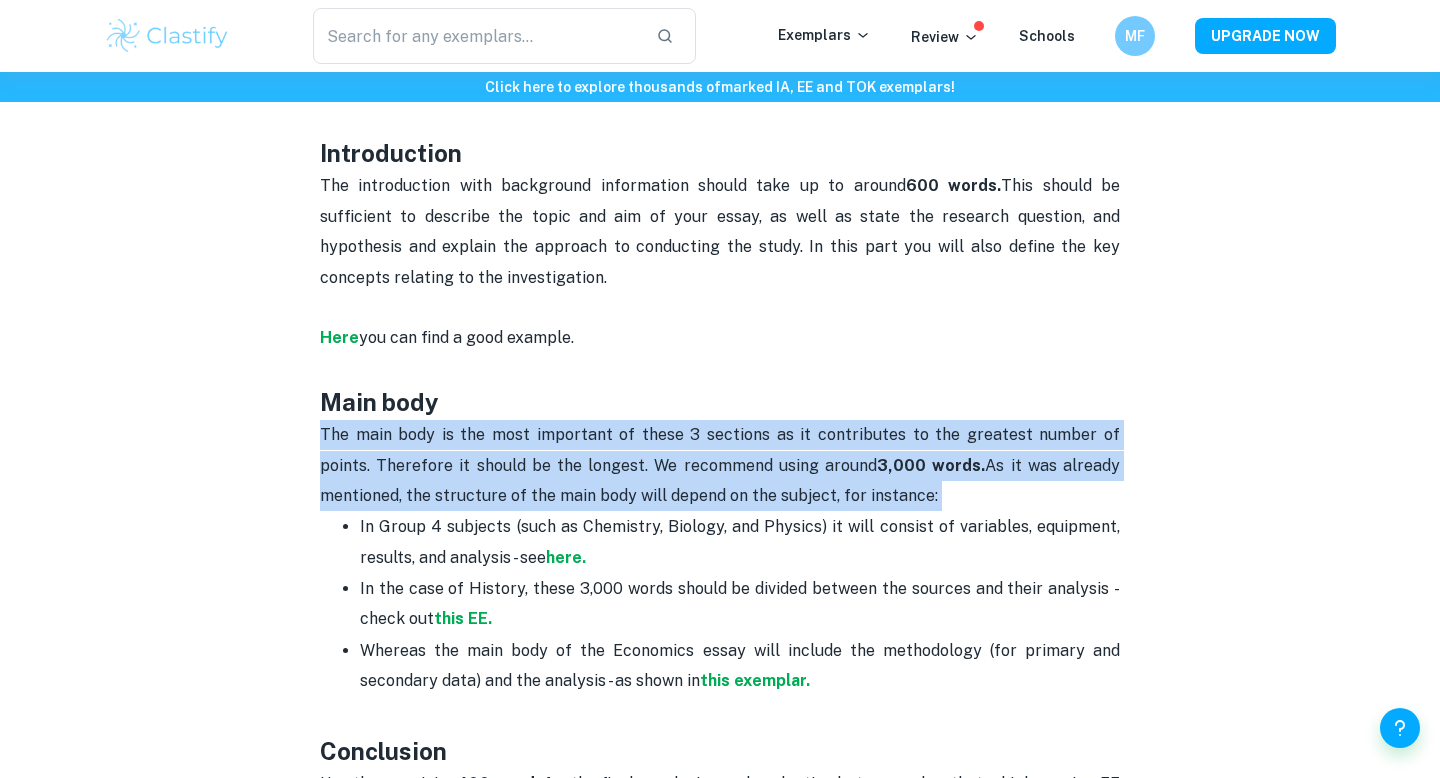 click on "The main body is the most important of these 3 sections as it contributes to the greatest number of points. Therefore it should be the longest. We recommend using around  3,000 words.  As it was already mentioned, the structure of the main body will depend on the subject, for instance:" at bounding box center [720, 465] 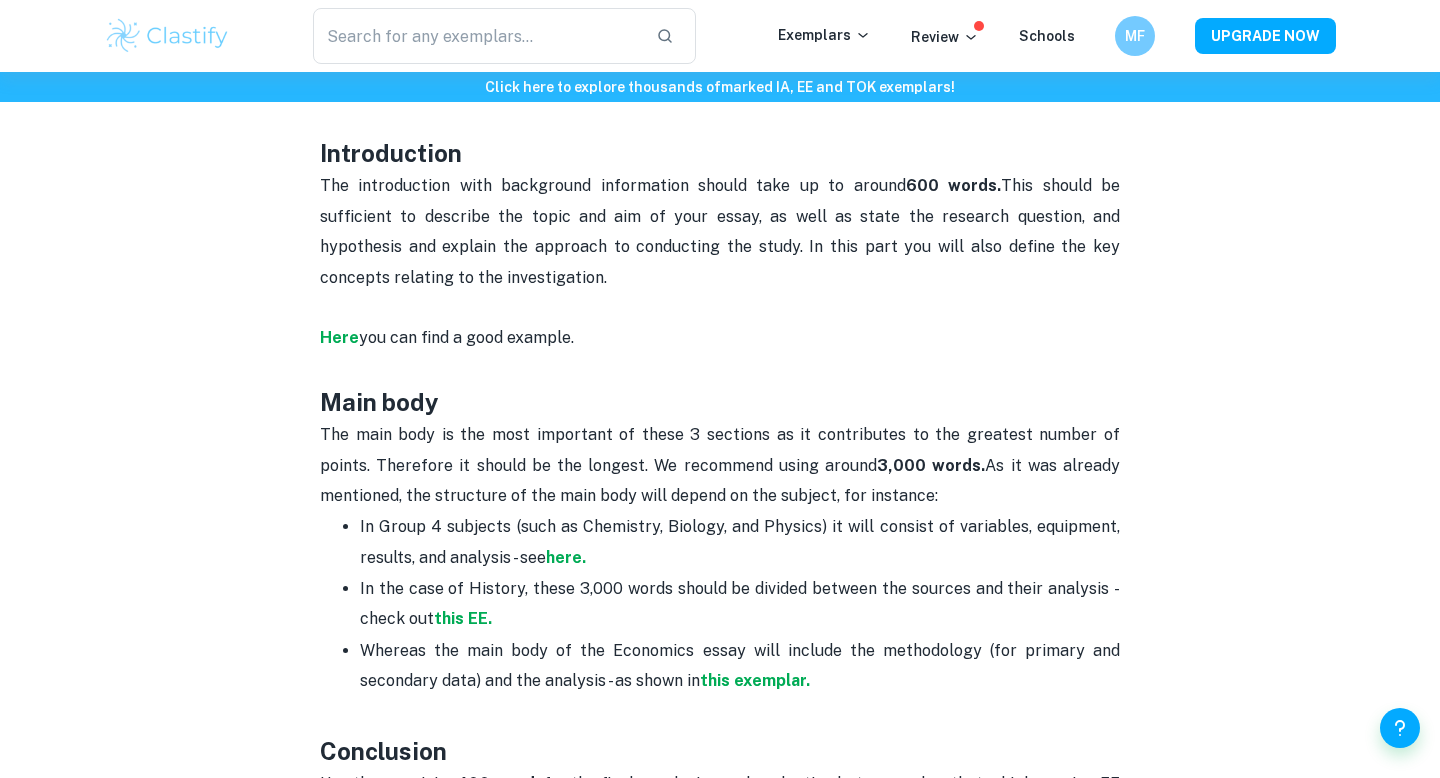 click on "[DAY] [NUMBER] [MONTH], [YEAR] Get feedback on your EE Marked only by official IB examiners Learn more Are you in the process of writing your extended essay? Remember to plan it efficiently to fit within the word limit. Your work cannot exceed 4,000 words! There is no page limit. Keep reading to find out Clastify's recommendations on how to allocate these words to best meet the assessment criteria. We draw from our extensive experience with helping IB students achieve the best marks for their coursework. EE word count The exact word allocation for extended essays will vary between the subjects since they require a different structure. However what is common for every EE is the division between the introduction, the main body, and the conclusion. Introduction The introduction with background information should take up to around 600 words. Here you can find a good example. Main body 3,000 words. here. this EE. this exemplar. Conclusion 400 words" at bounding box center (720, 648) 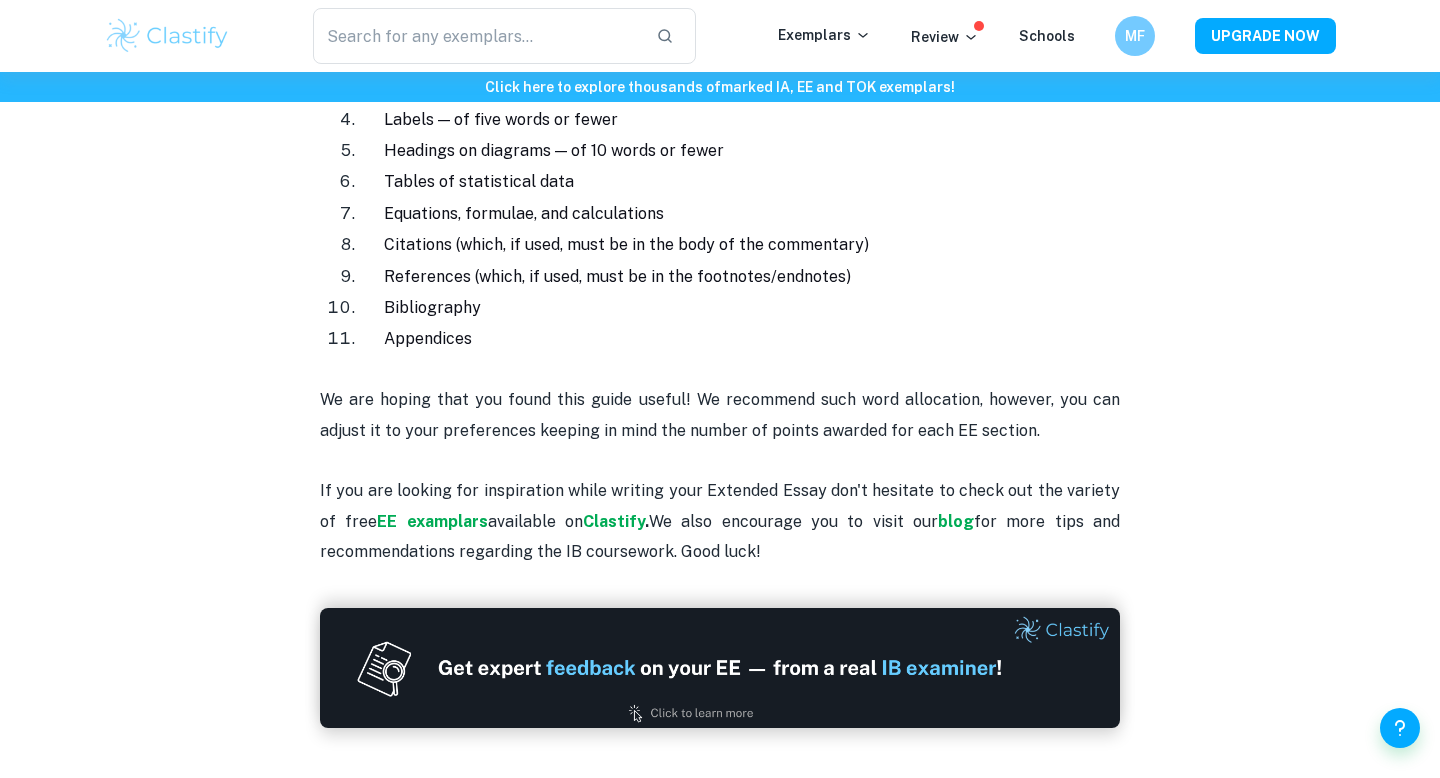 scroll, scrollTop: 2126, scrollLeft: 0, axis: vertical 